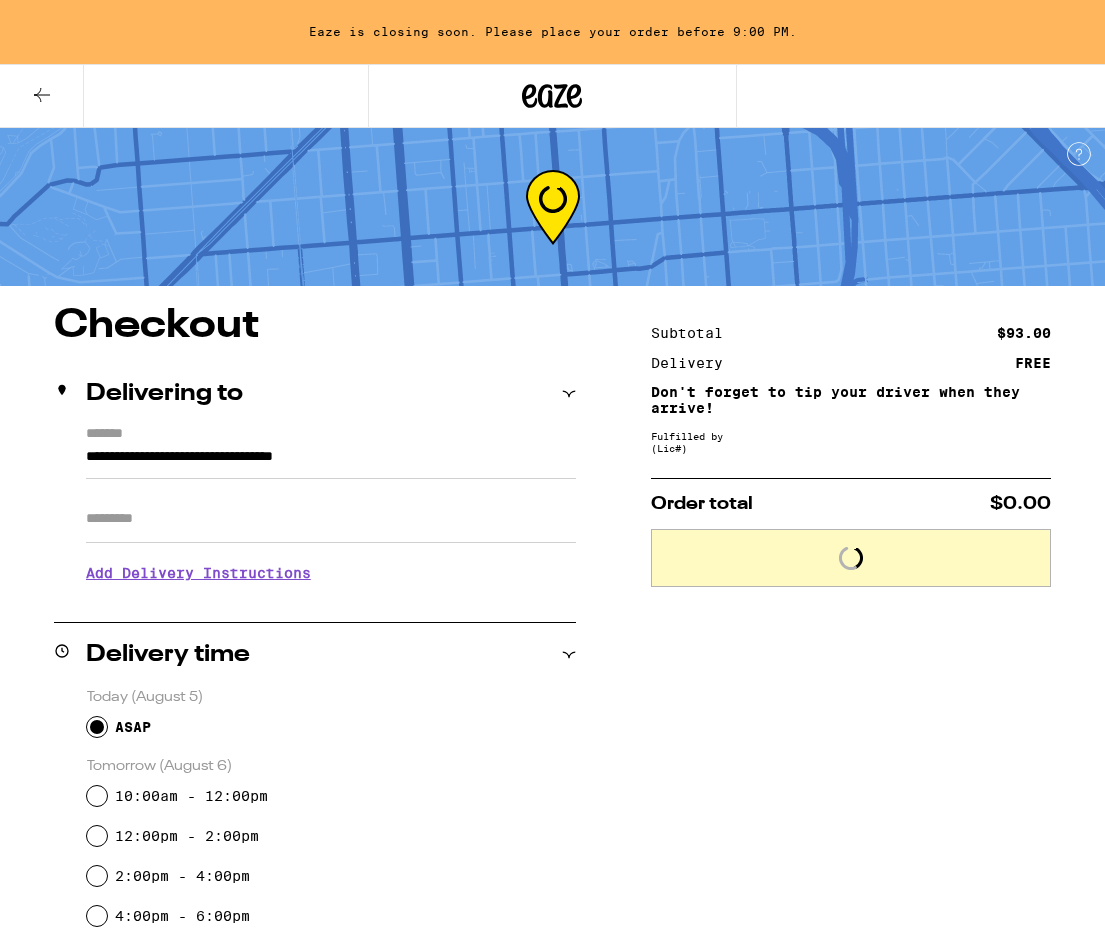 scroll, scrollTop: 0, scrollLeft: 0, axis: both 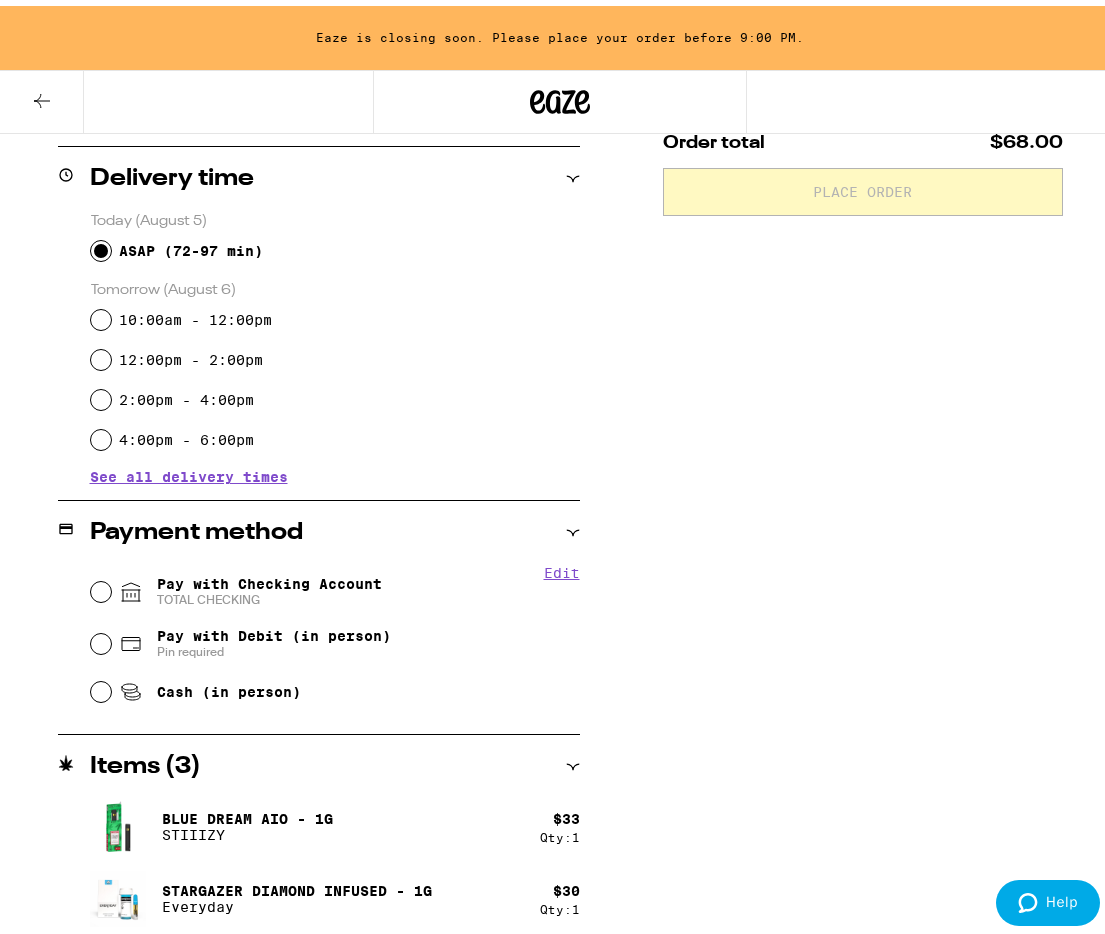 click on "Pay with Checking Account TOTAL CHECKING" at bounding box center [269, 586] 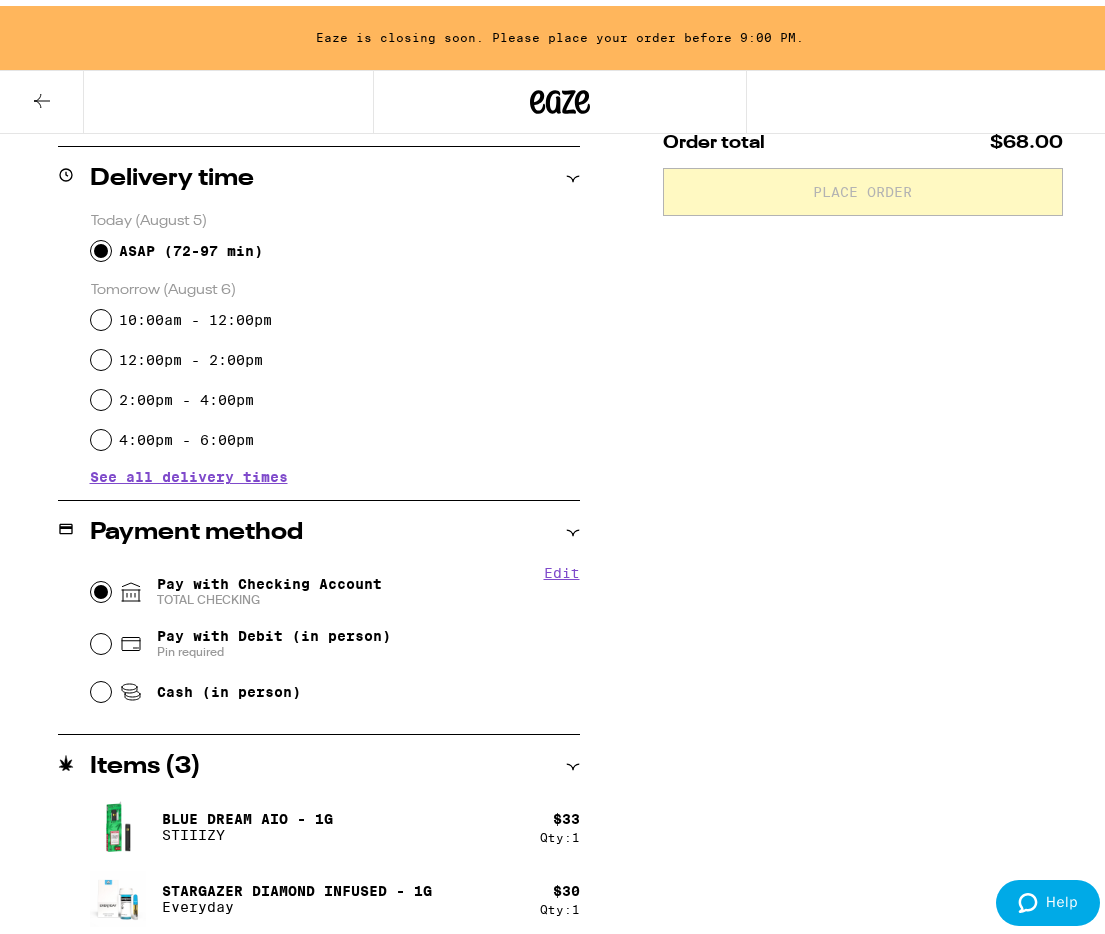 radio on "true" 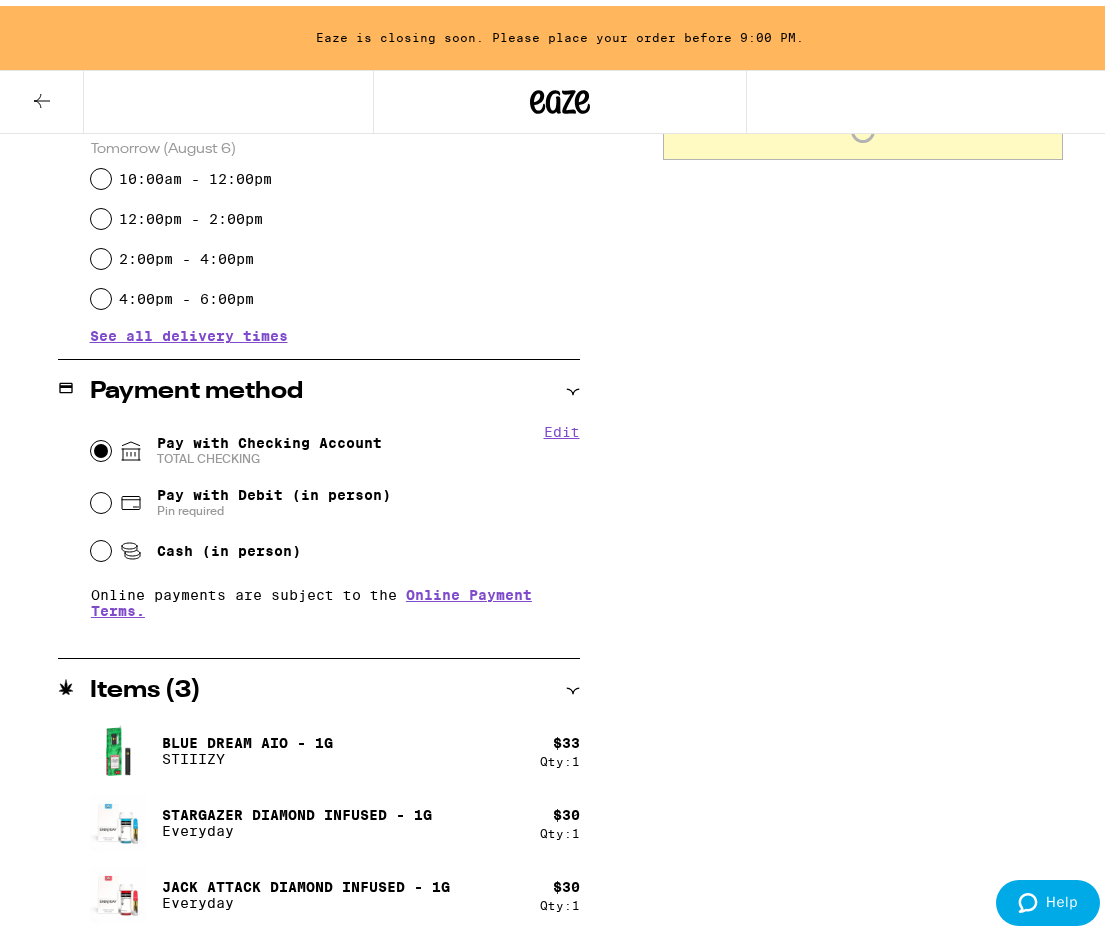 scroll, scrollTop: 0, scrollLeft: 0, axis: both 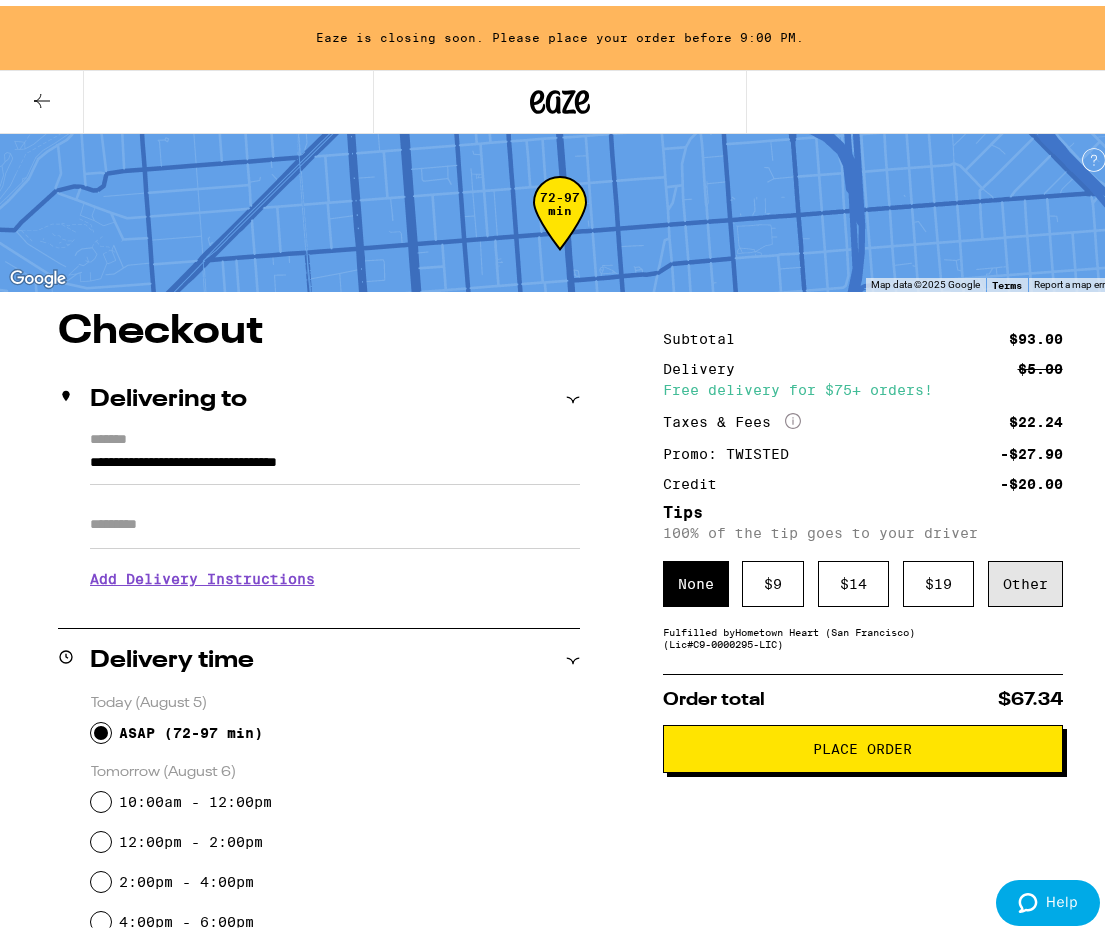 click on "Other" at bounding box center (1025, 578) 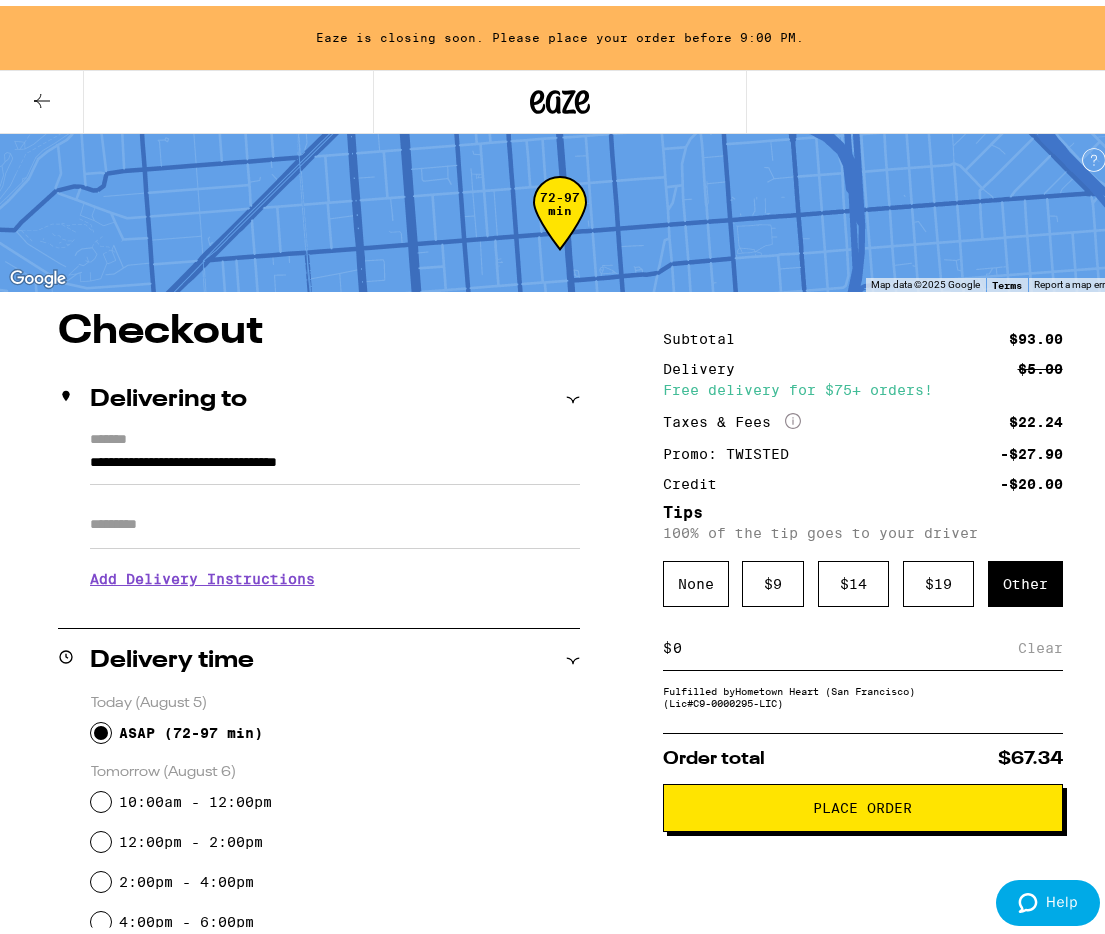 click on "$   Clear" at bounding box center [863, 642] 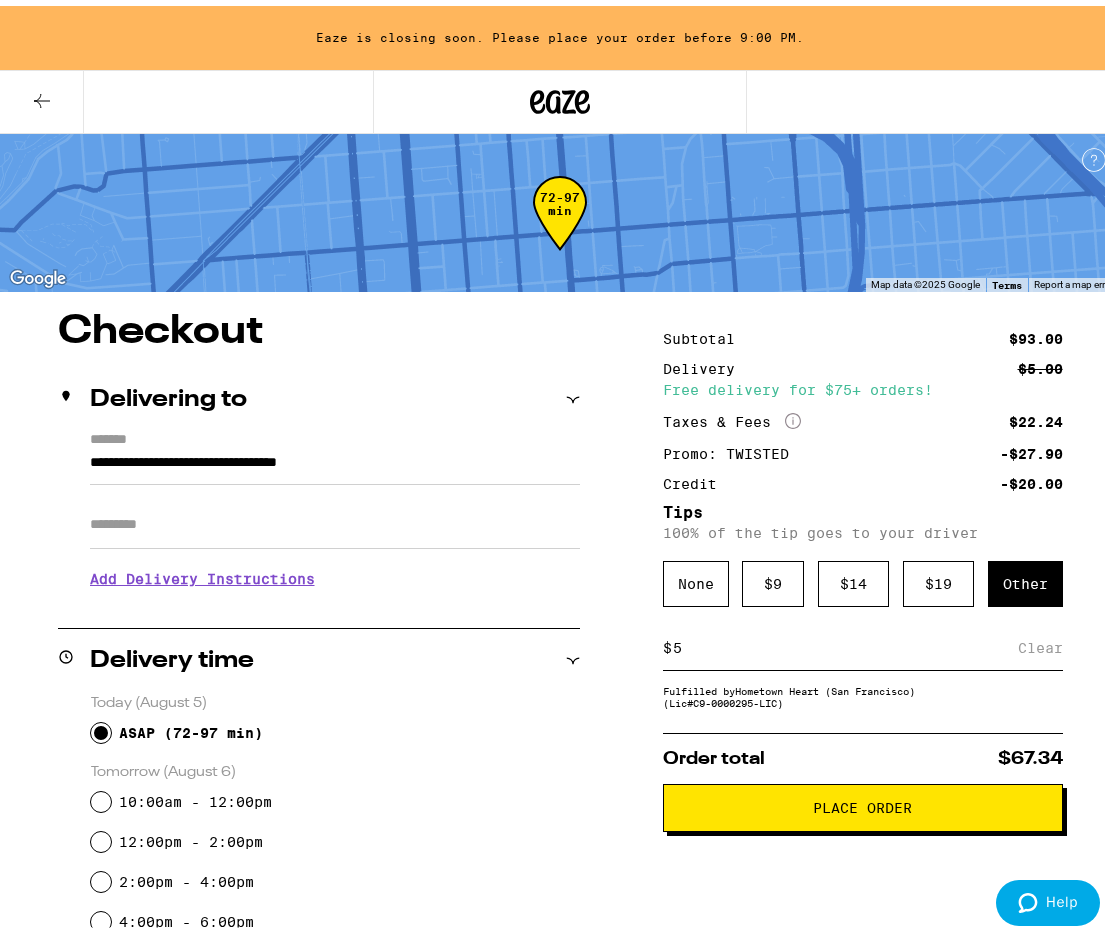 click on "5" at bounding box center [845, 642] 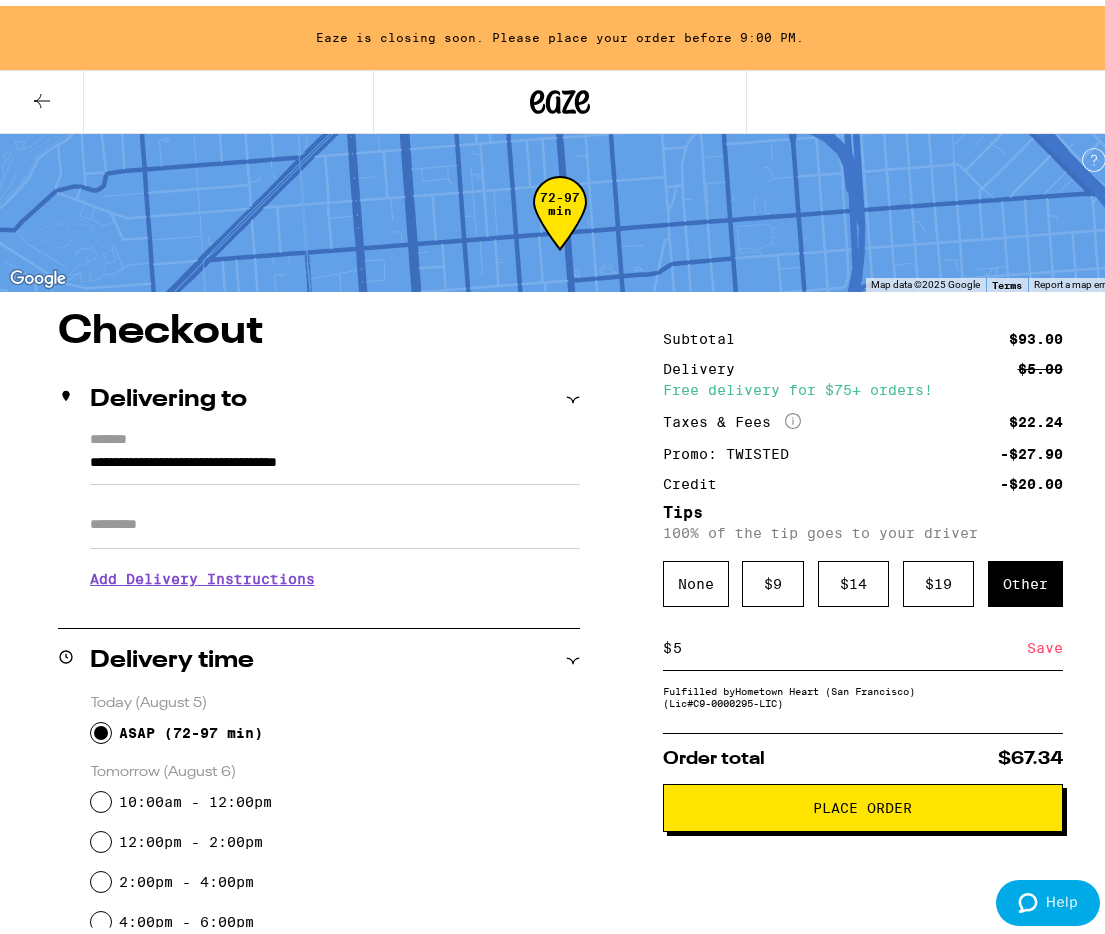 type on "5" 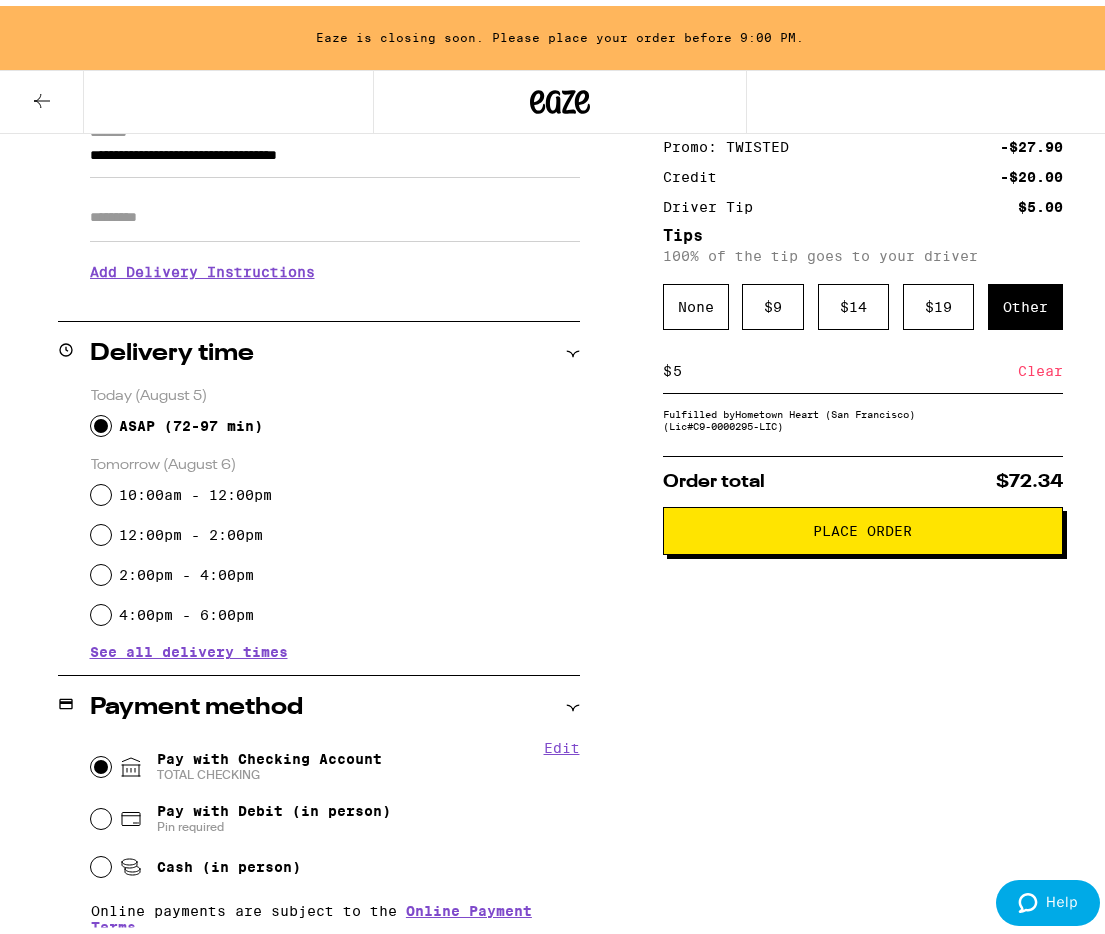 scroll, scrollTop: 306, scrollLeft: 0, axis: vertical 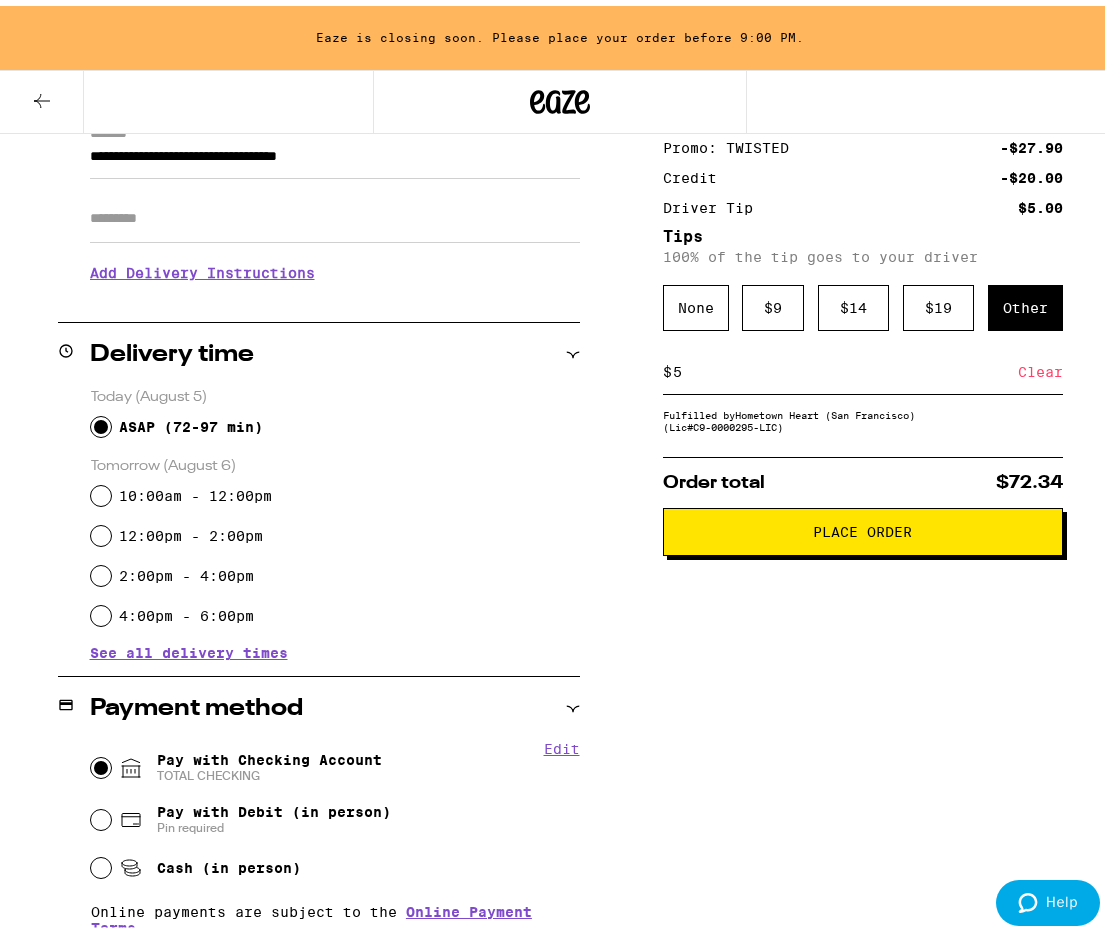 click on "Place Order" at bounding box center (863, 526) 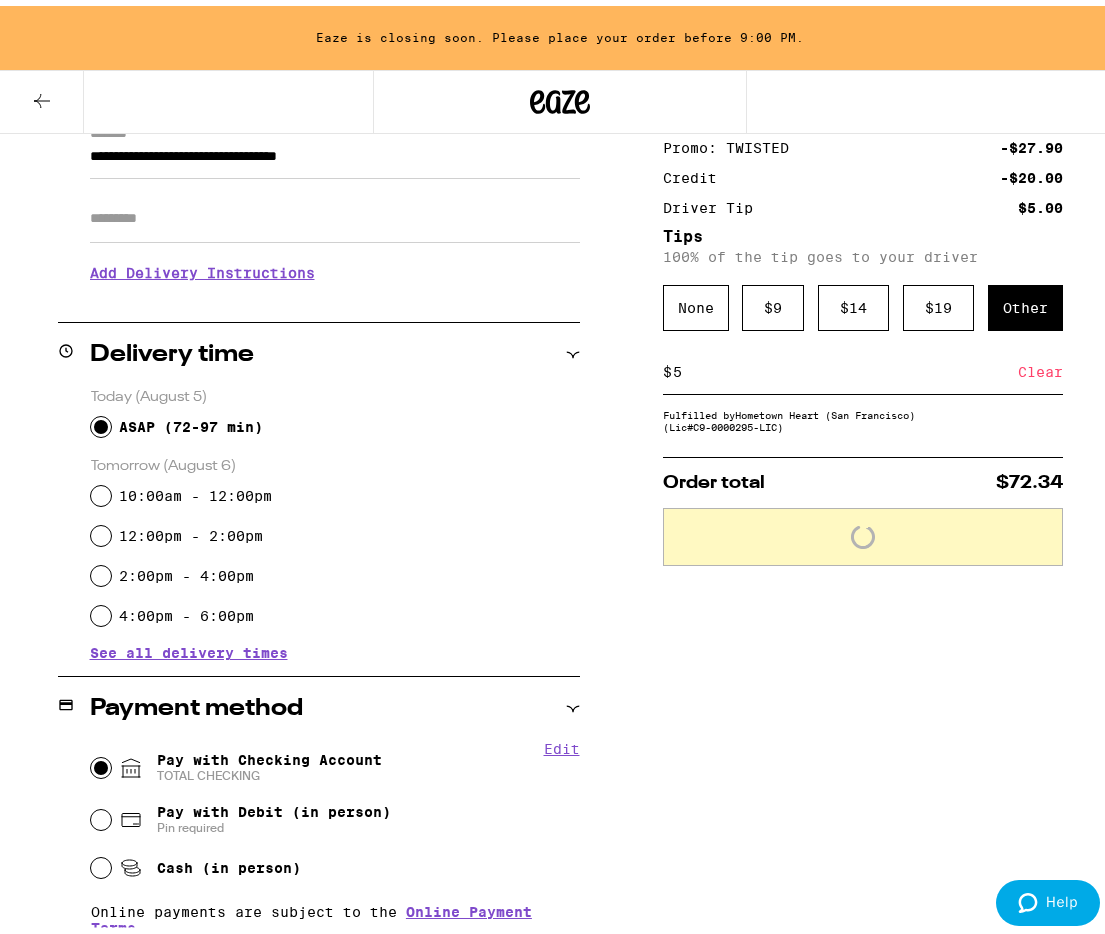 scroll, scrollTop: 267, scrollLeft: 0, axis: vertical 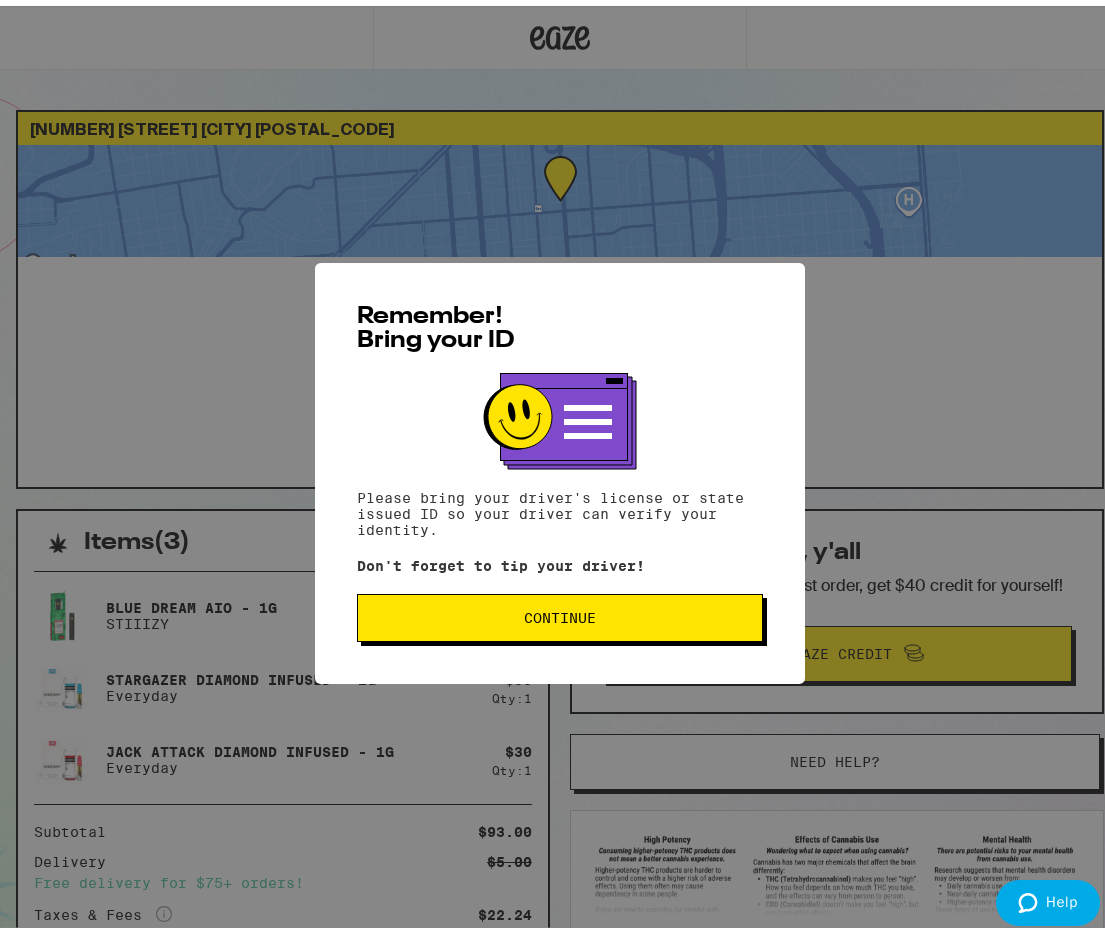 click on "Continue" at bounding box center (560, 612) 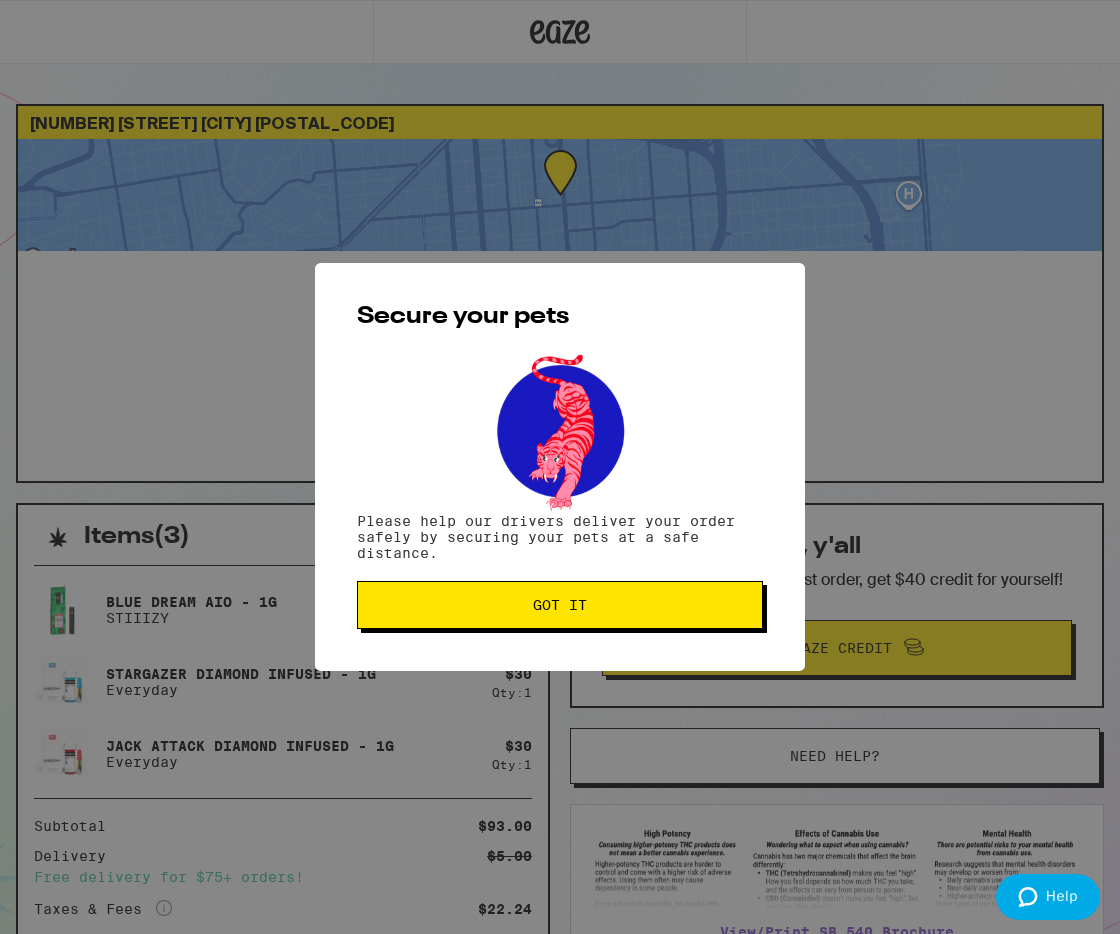 click on "Secure your pets Please help our drivers deliver your order safely by securing your pets at a safe distance. Got it" at bounding box center (560, 467) 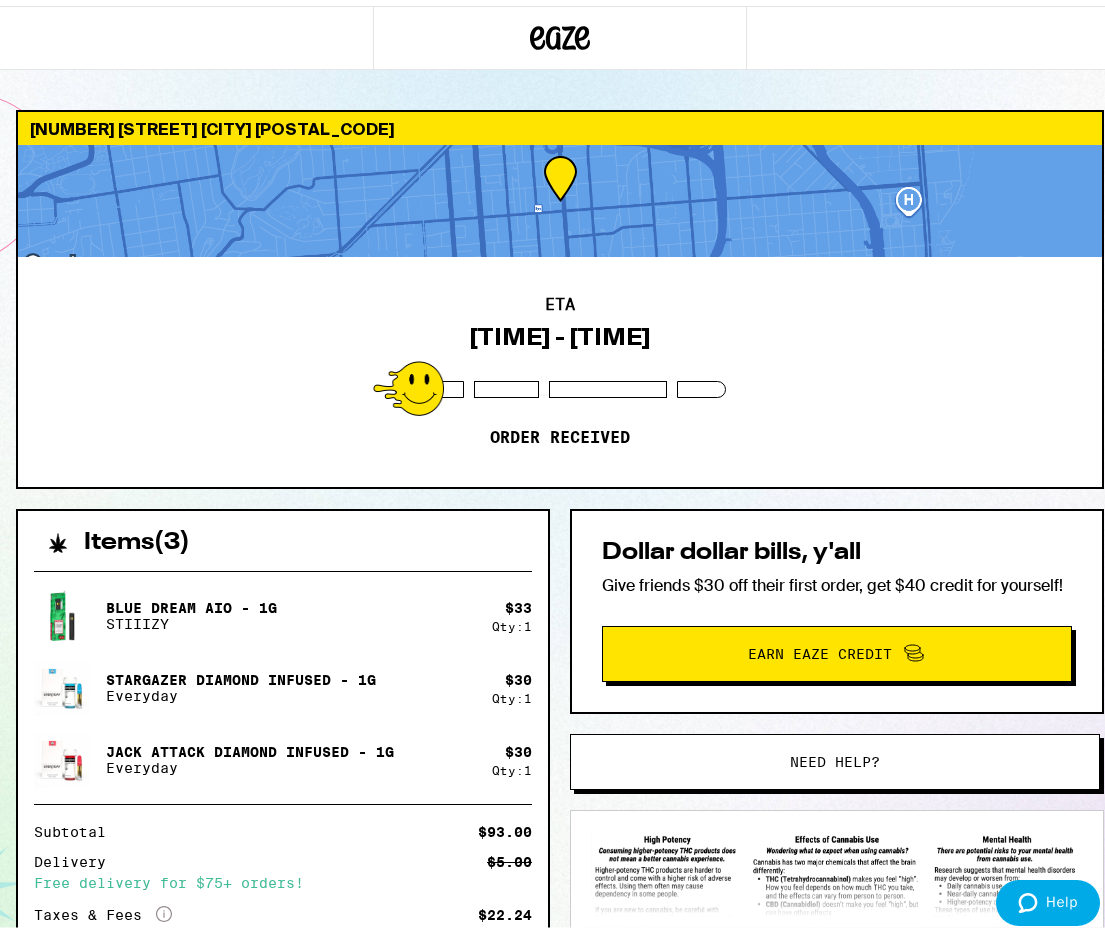 click on "Dollar dollar bills, y'all Give friends $30 off their first order, get $40 credit for yourself! Earn Eaze Credit" at bounding box center [837, 605] 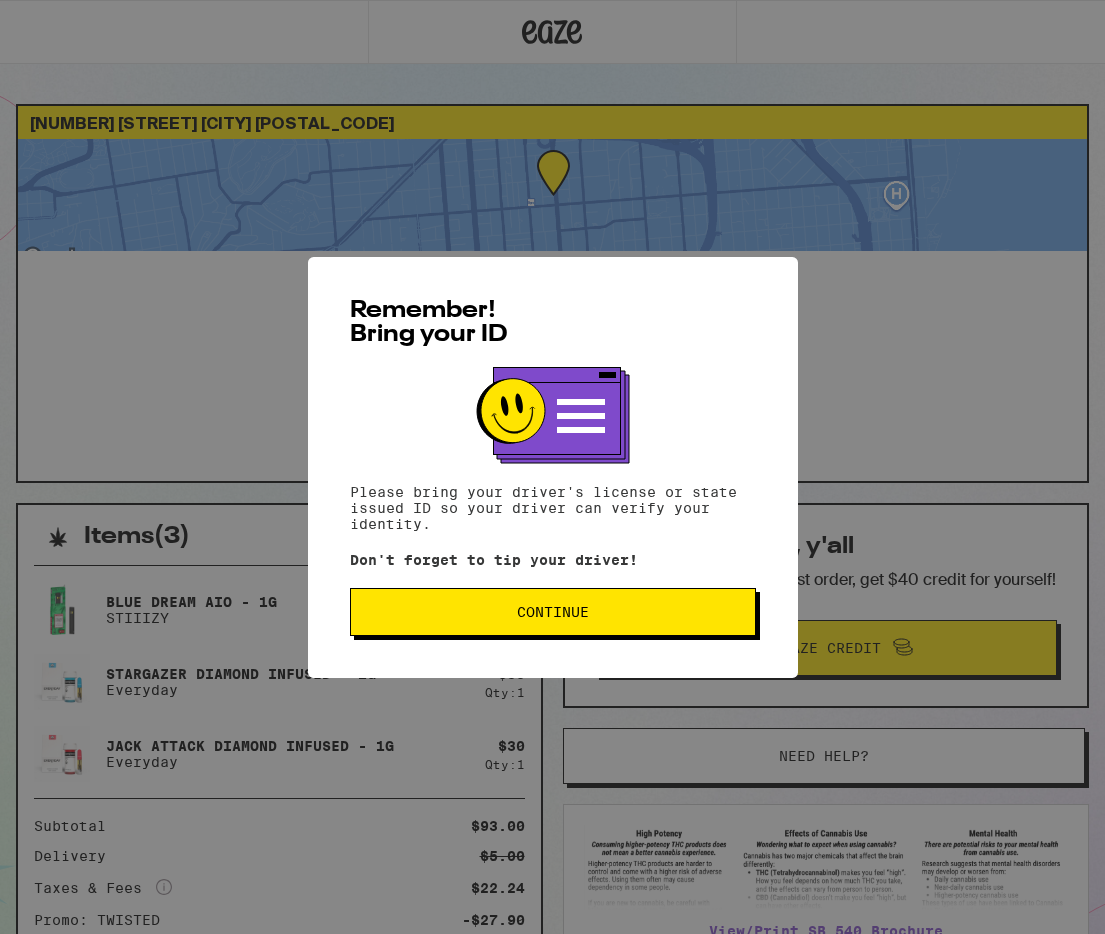 scroll, scrollTop: 0, scrollLeft: 0, axis: both 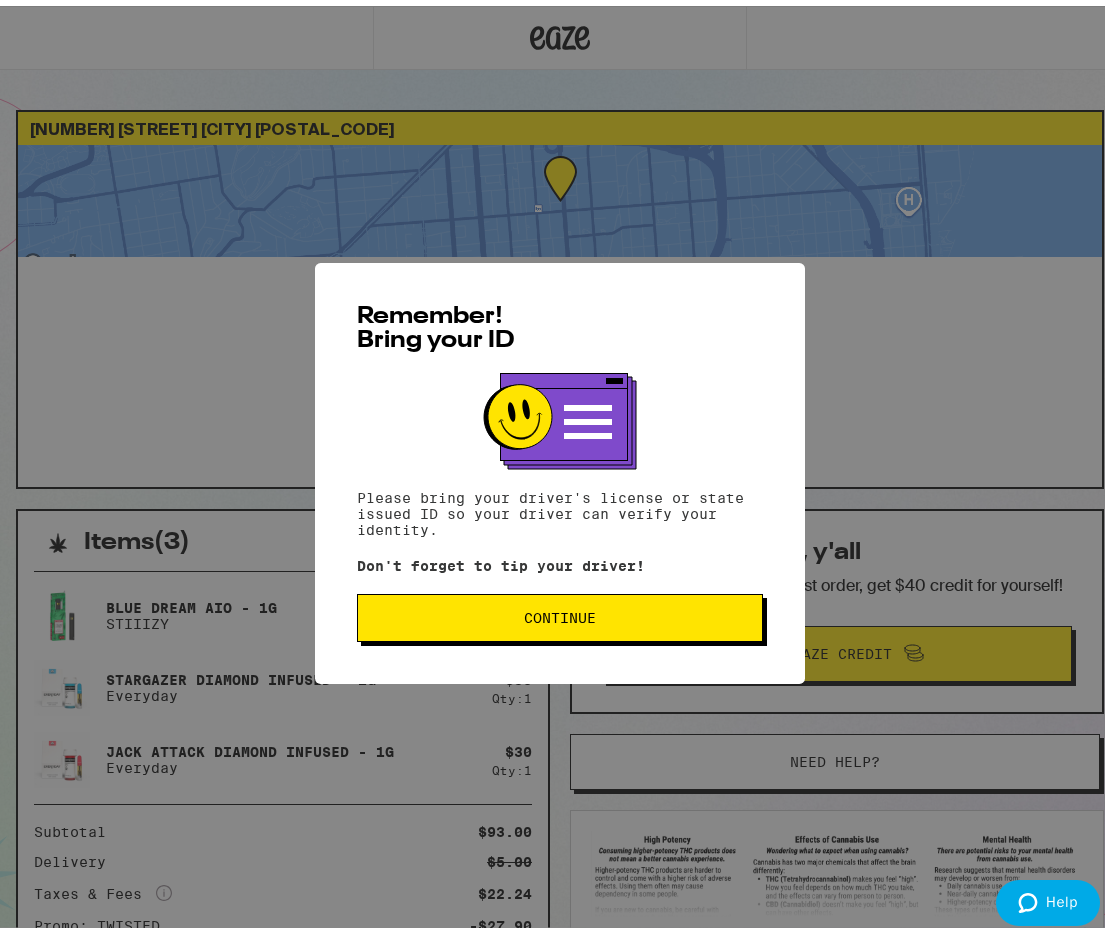 click on "Continue" at bounding box center (560, 612) 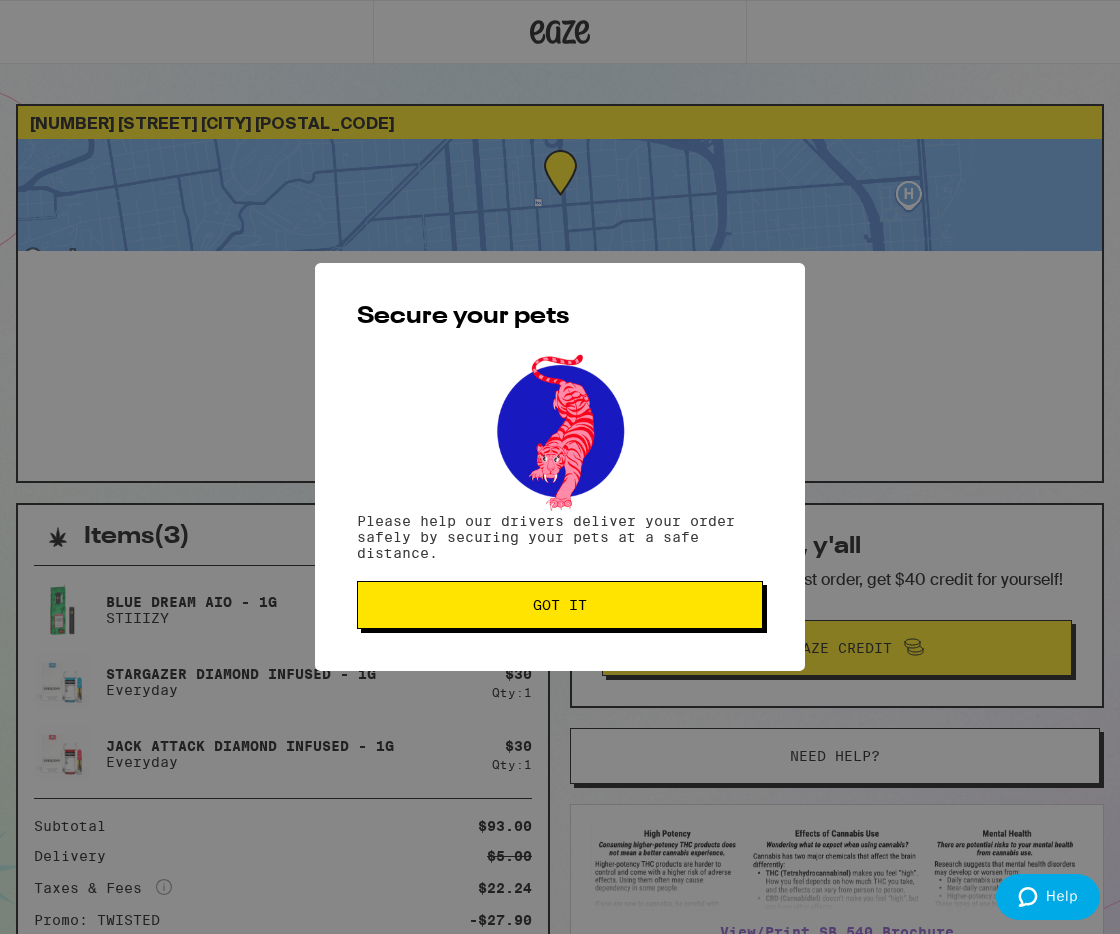 click on "Got it" at bounding box center [560, 605] 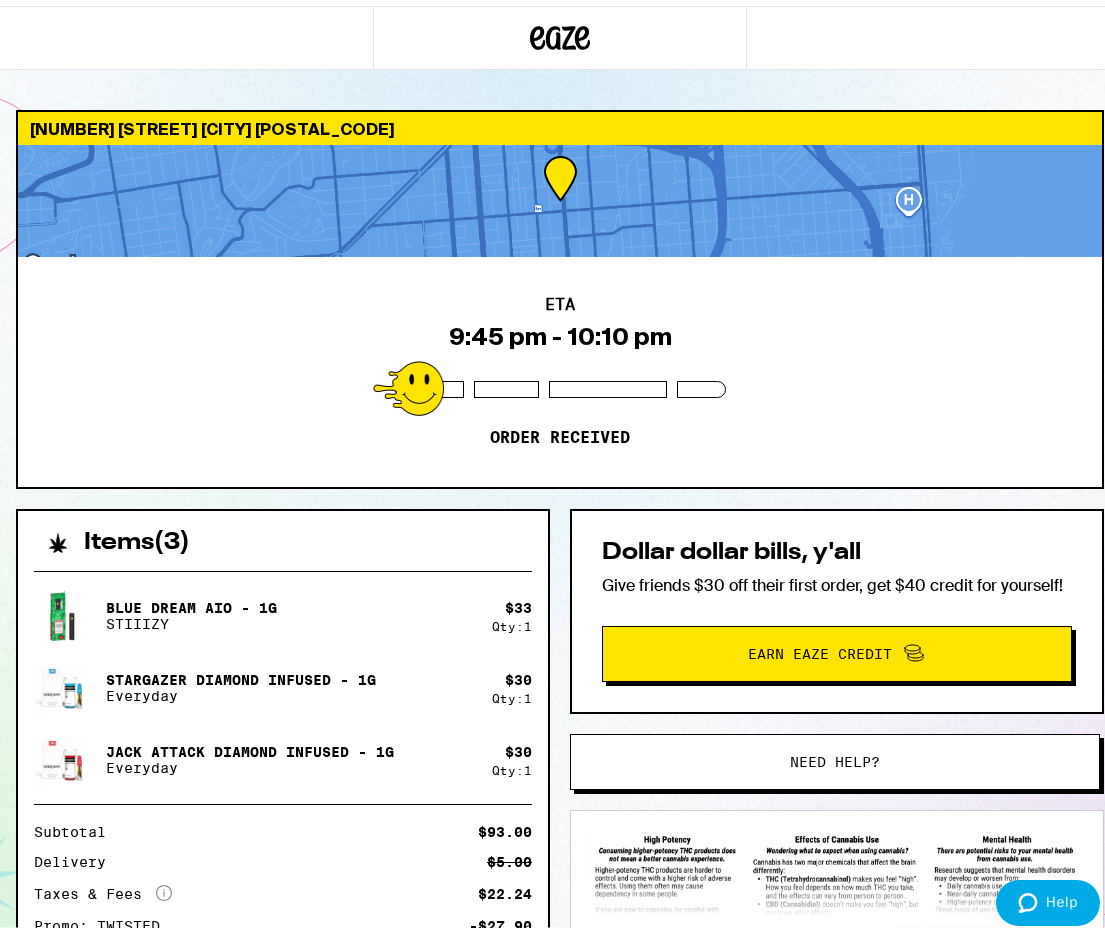 scroll, scrollTop: 0, scrollLeft: 0, axis: both 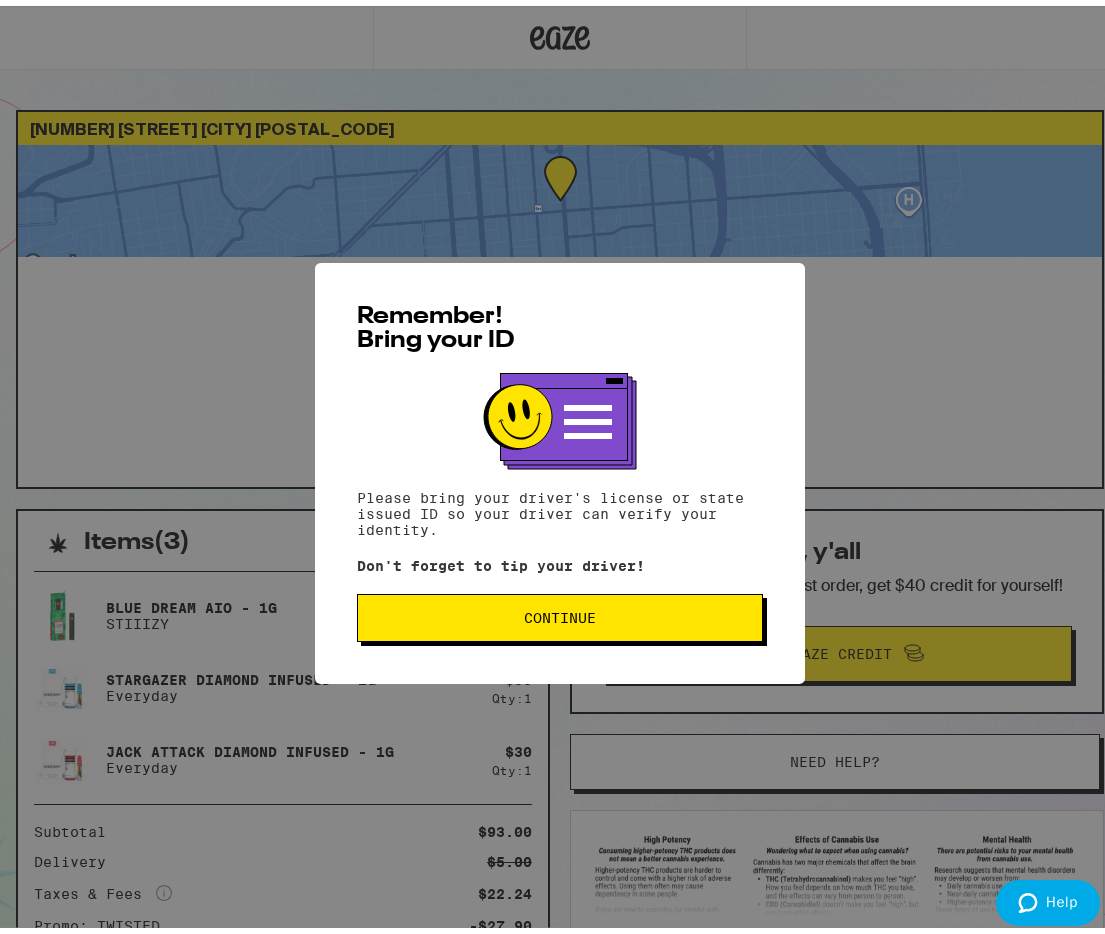 click on "Remember! Bring your ID  Please bring your driver's license or state issued ID so your driver can verify your identity. Don't forget to tip your driver! Continue" at bounding box center [560, 467] 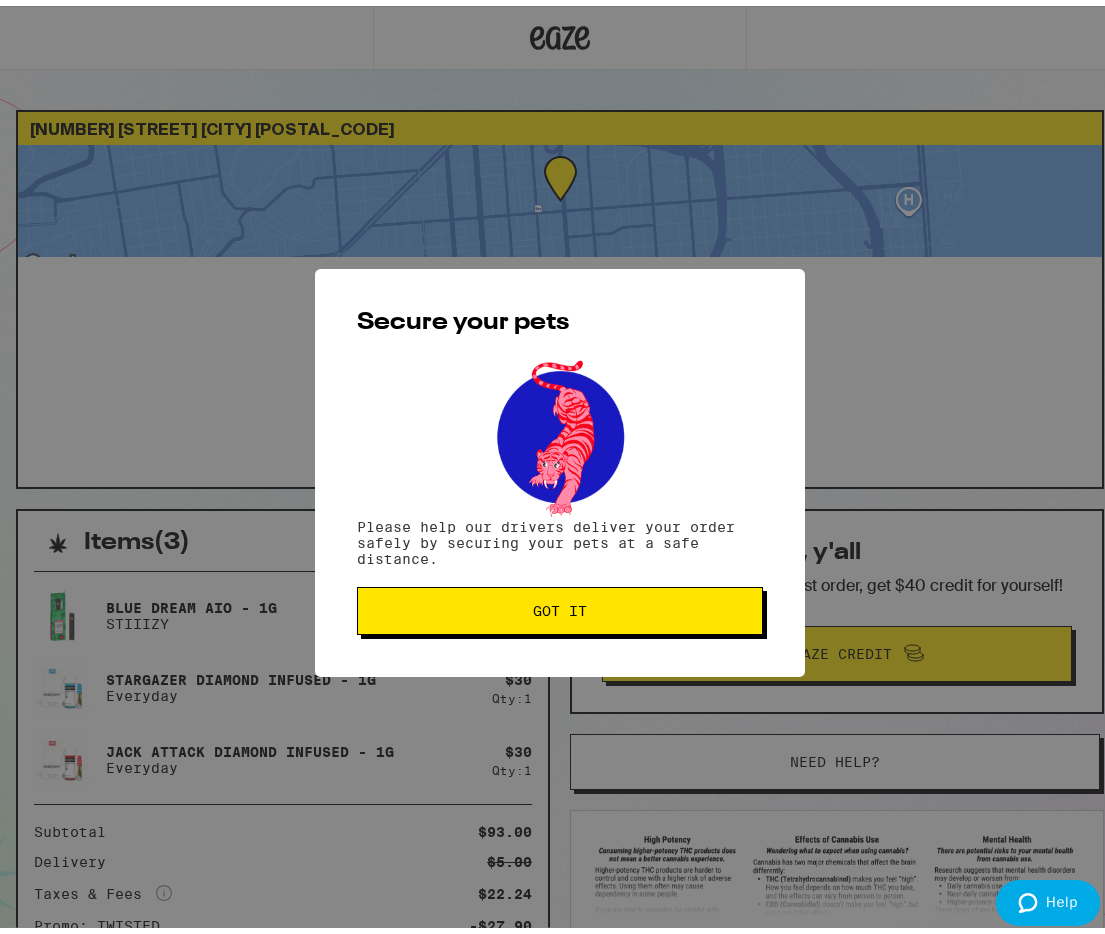 scroll, scrollTop: 0, scrollLeft: 0, axis: both 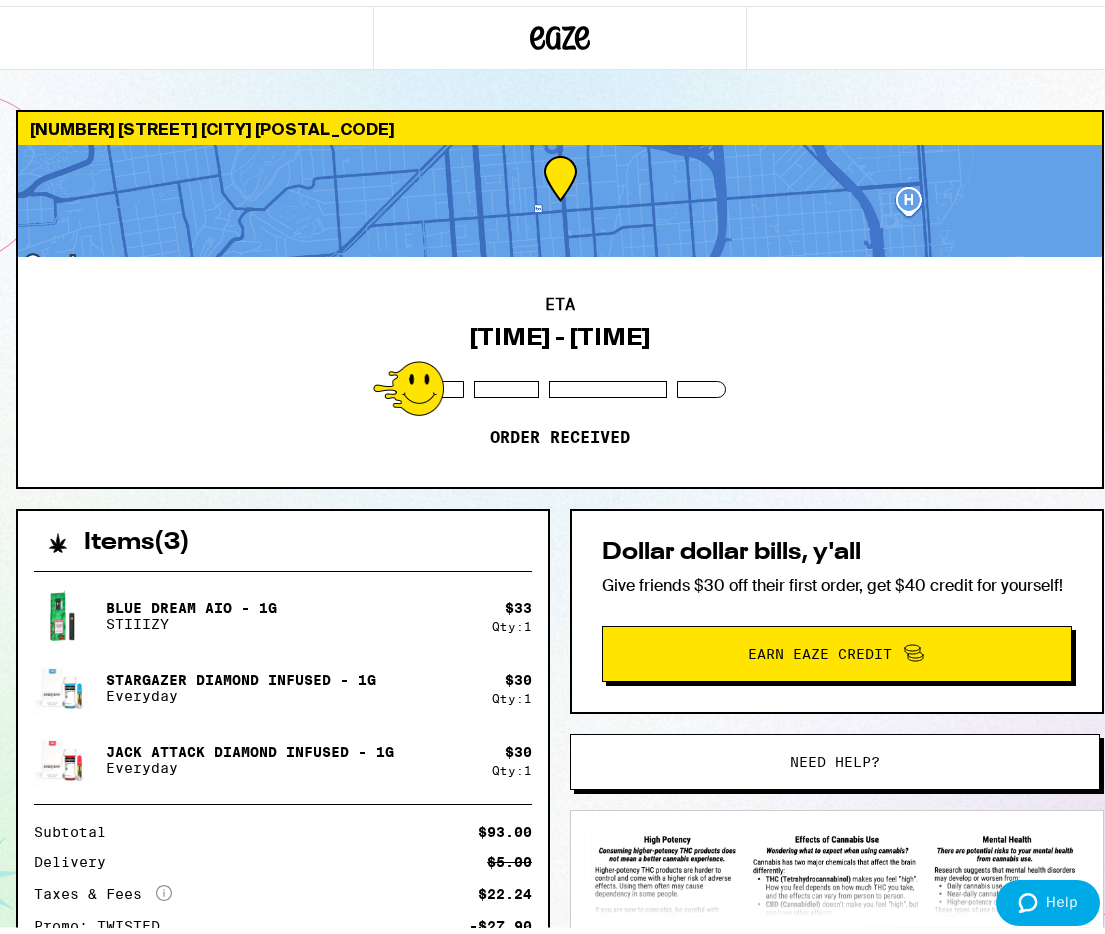drag, startPoint x: 789, startPoint y: 459, endPoint x: 1062, endPoint y: 26, distance: 511.87695 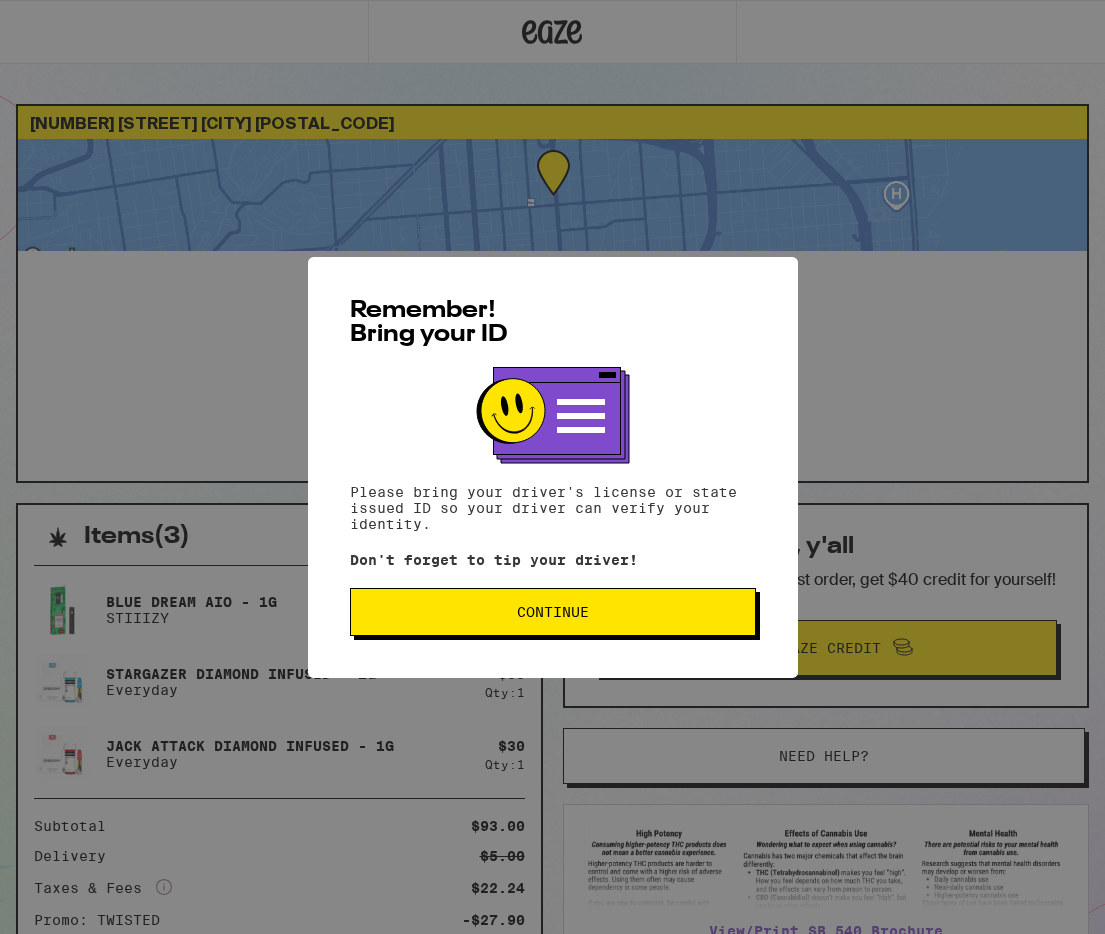 scroll, scrollTop: 0, scrollLeft: 0, axis: both 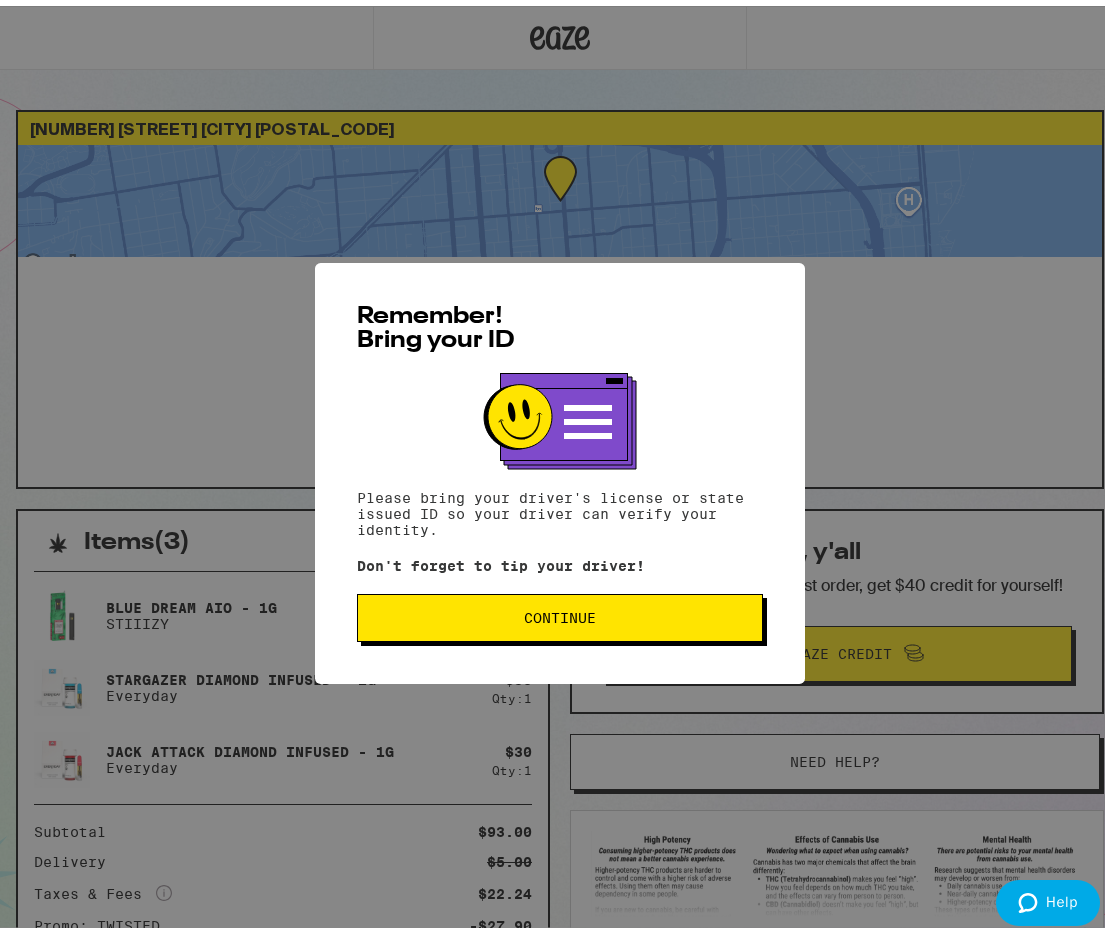 click on "Continue" at bounding box center [560, 612] 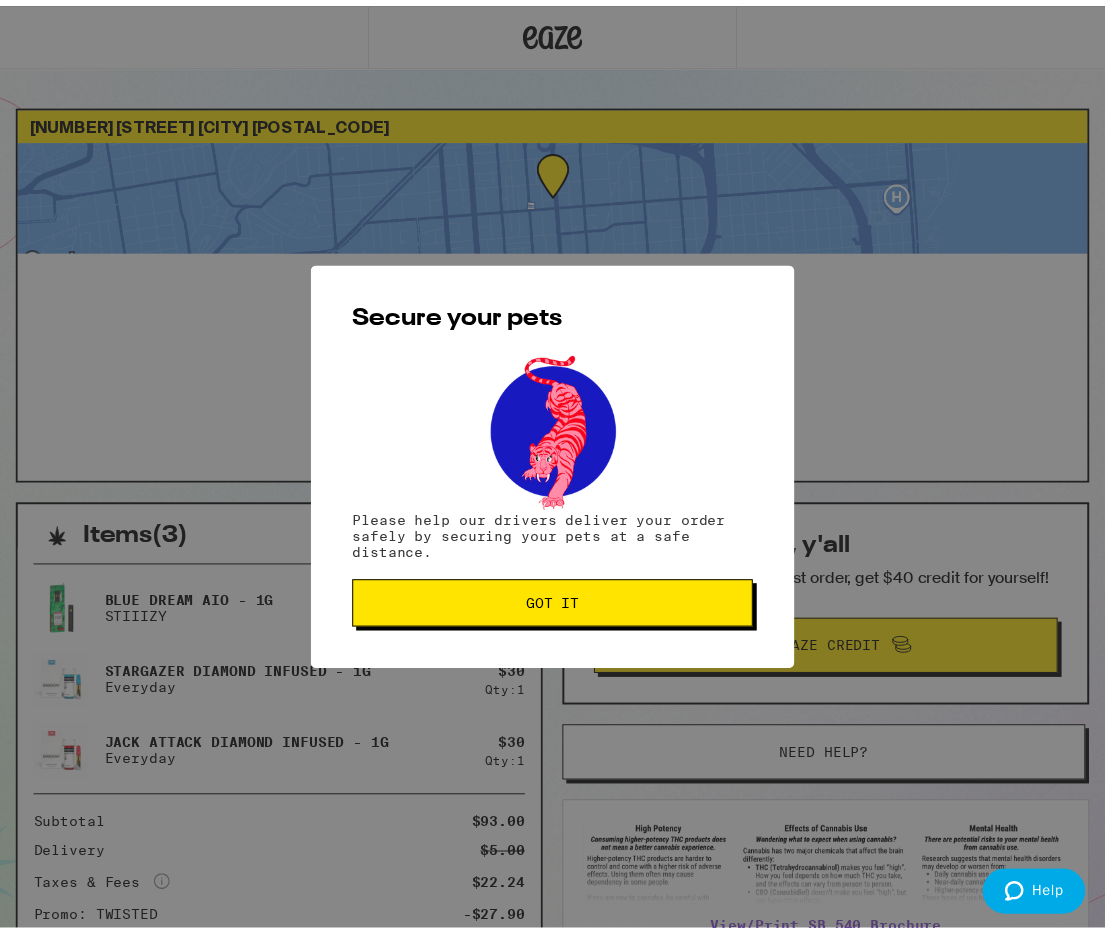 scroll, scrollTop: 0, scrollLeft: 0, axis: both 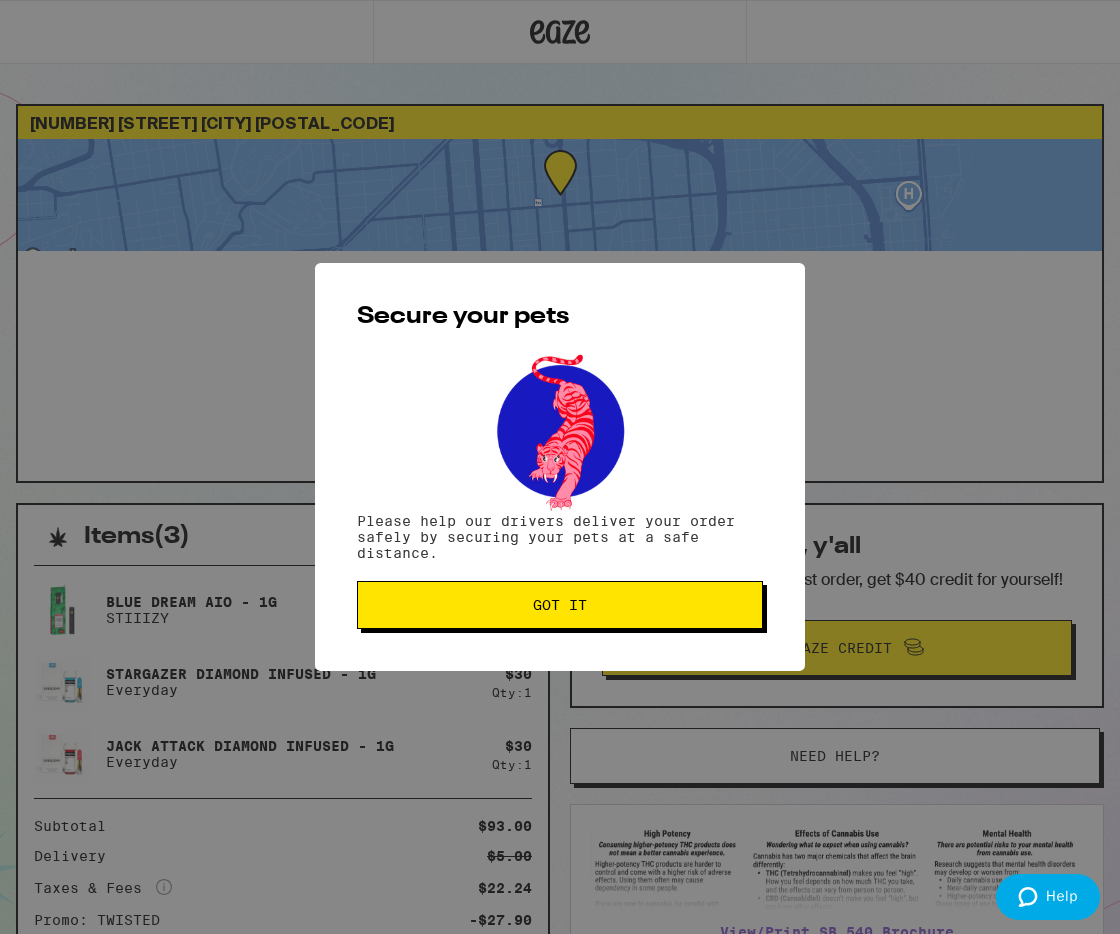 click on "Secure your pets Please help our drivers deliver your order safely by securing your pets at a safe distance. Got it" at bounding box center [560, 467] 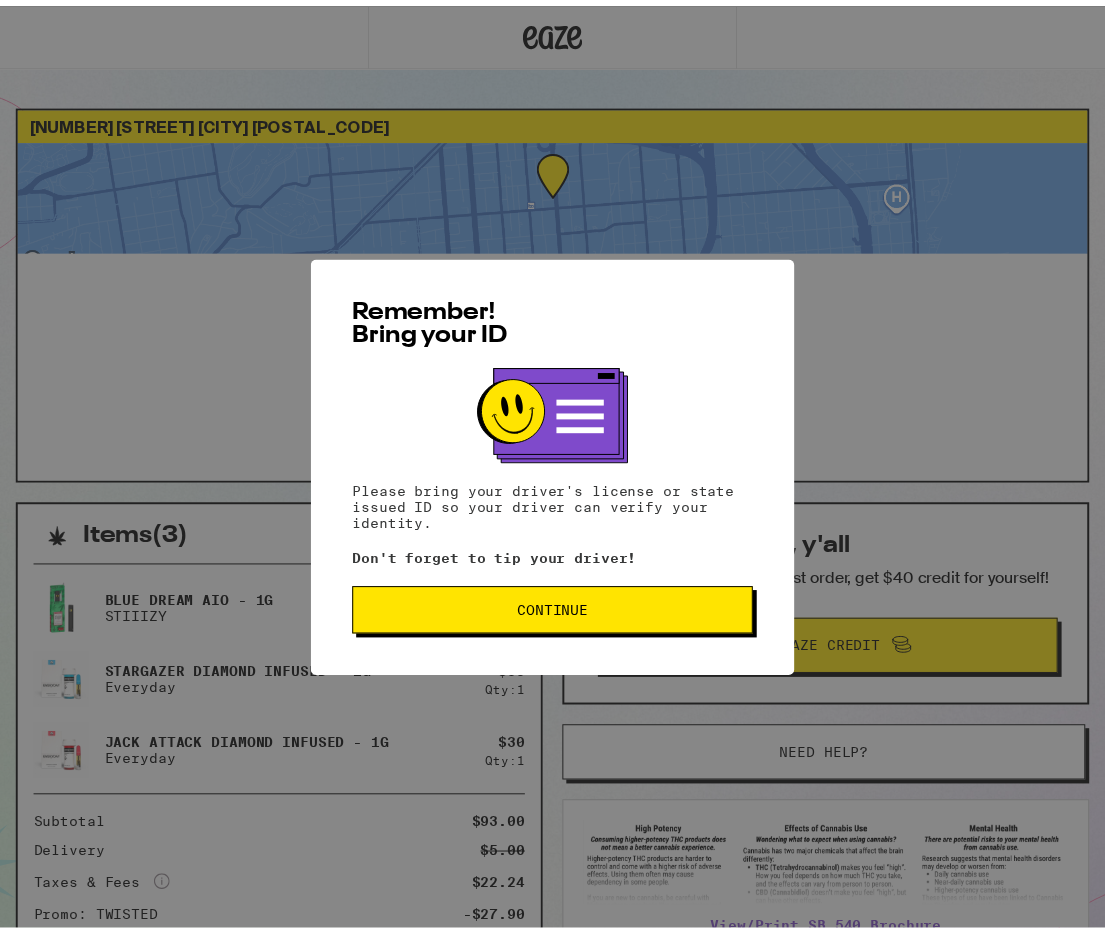 scroll, scrollTop: 0, scrollLeft: 0, axis: both 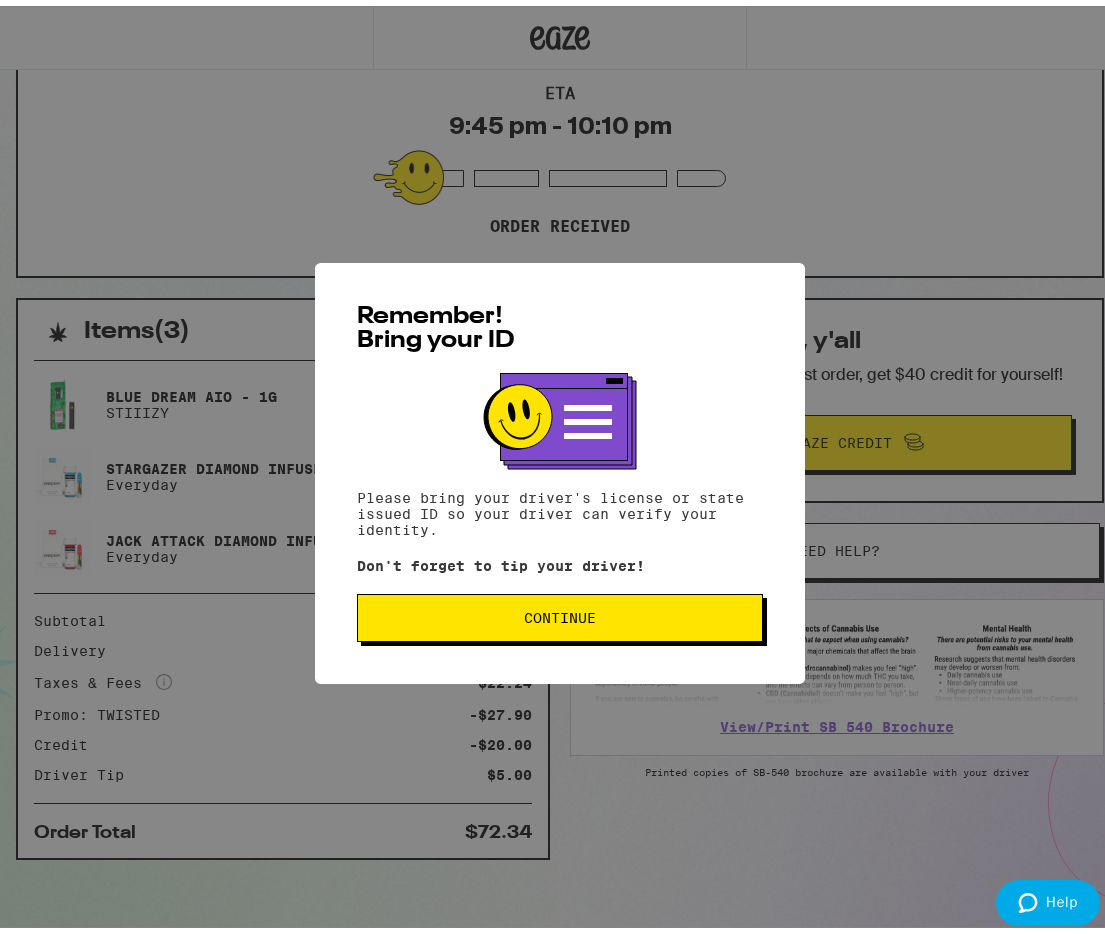 click on "Continue" at bounding box center [560, 612] 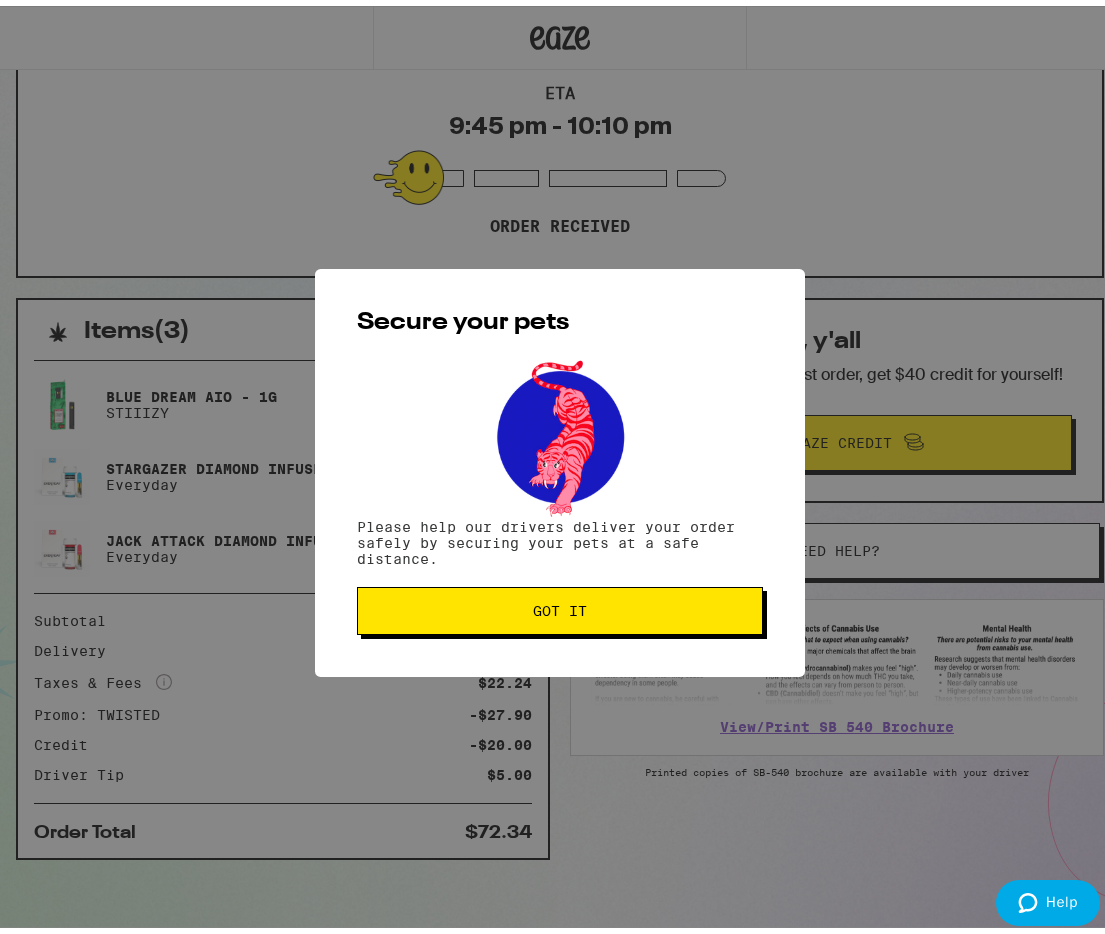 scroll, scrollTop: 0, scrollLeft: 0, axis: both 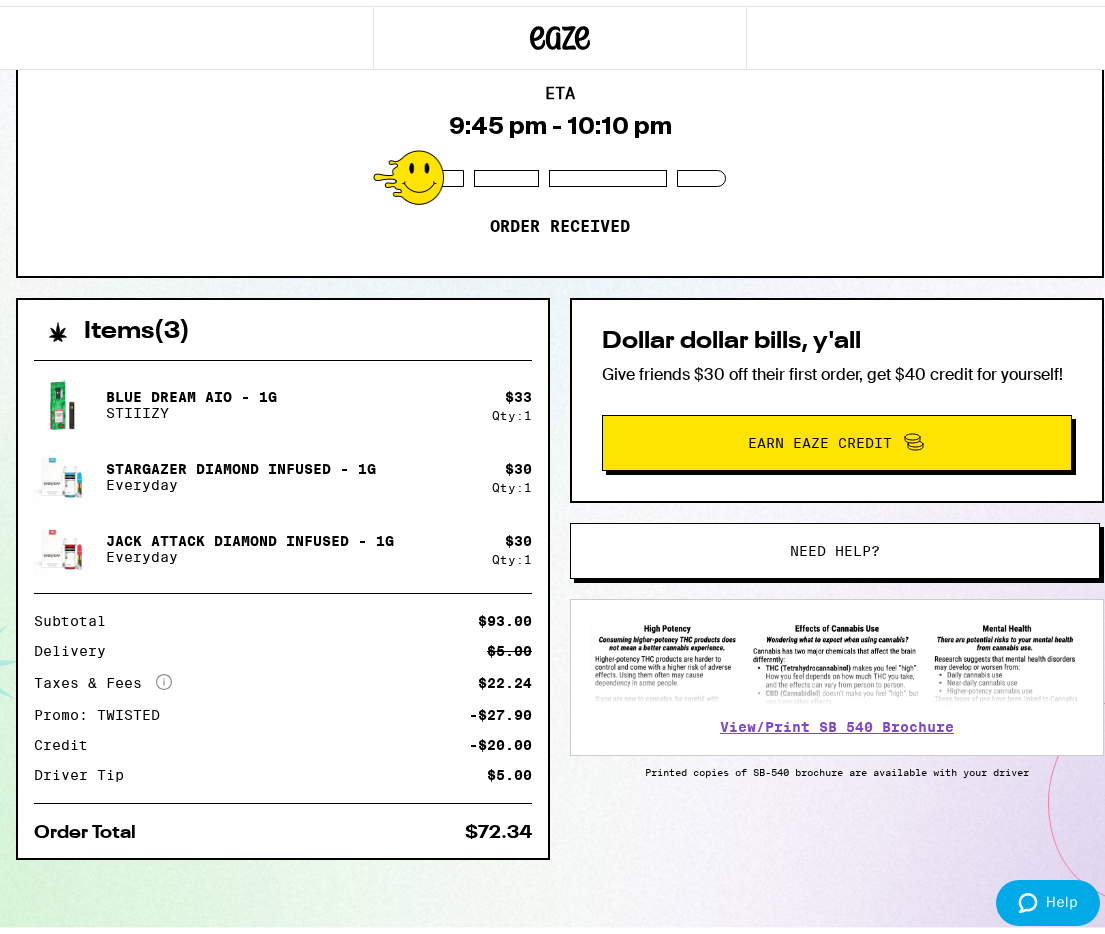 click on "ETA 9:45 pm - 10:10 pm Order received" at bounding box center [560, 155] 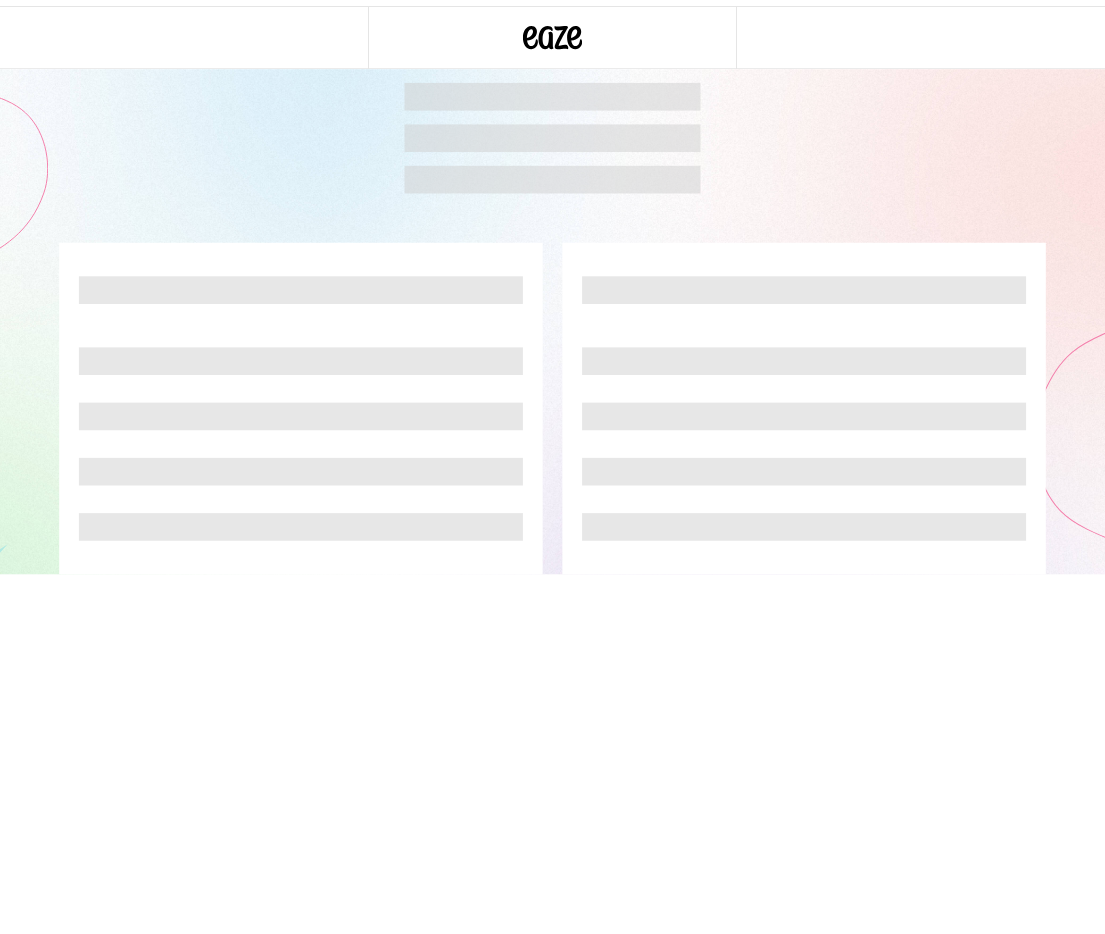 scroll, scrollTop: 0, scrollLeft: 0, axis: both 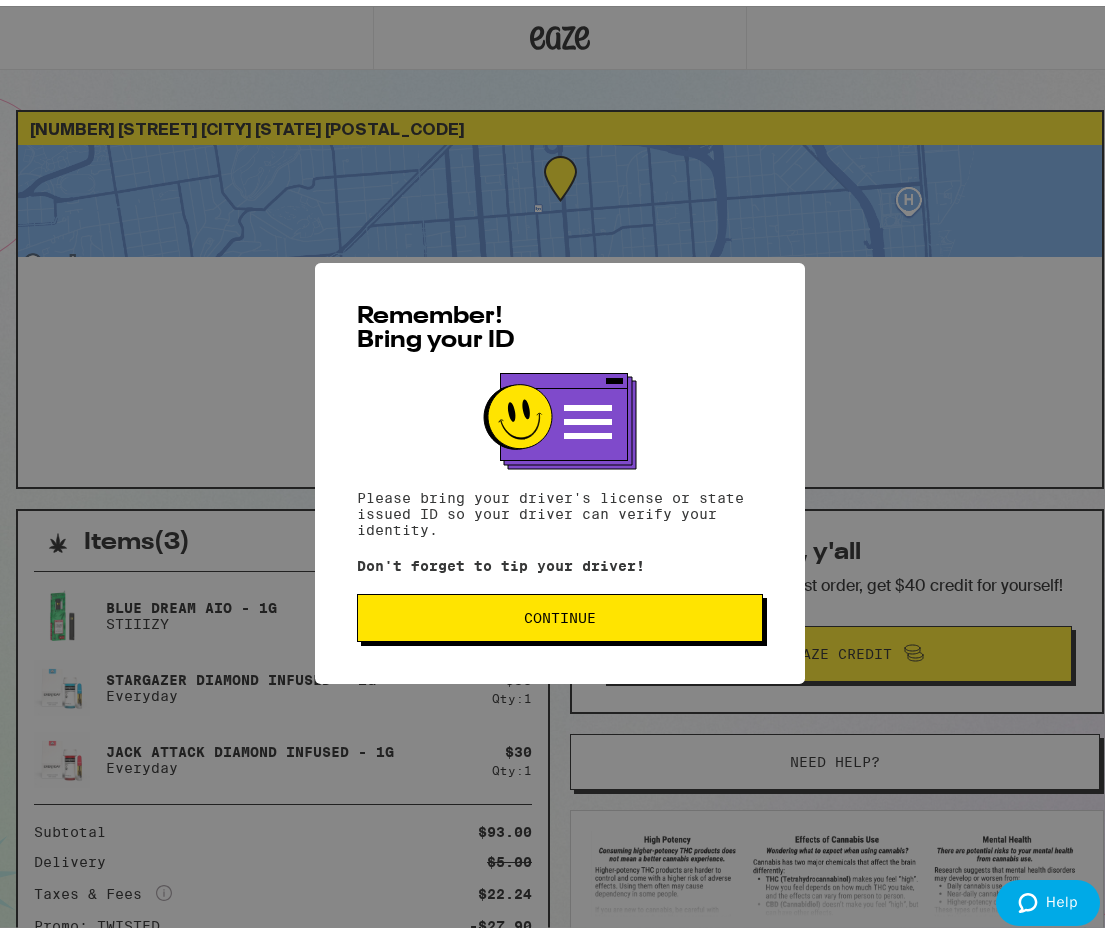 click on "Remember! Bring your ID  Please bring your driver's license or state issued ID so your driver can verify your identity. Don't forget to tip your driver! Continue" at bounding box center (560, 467) 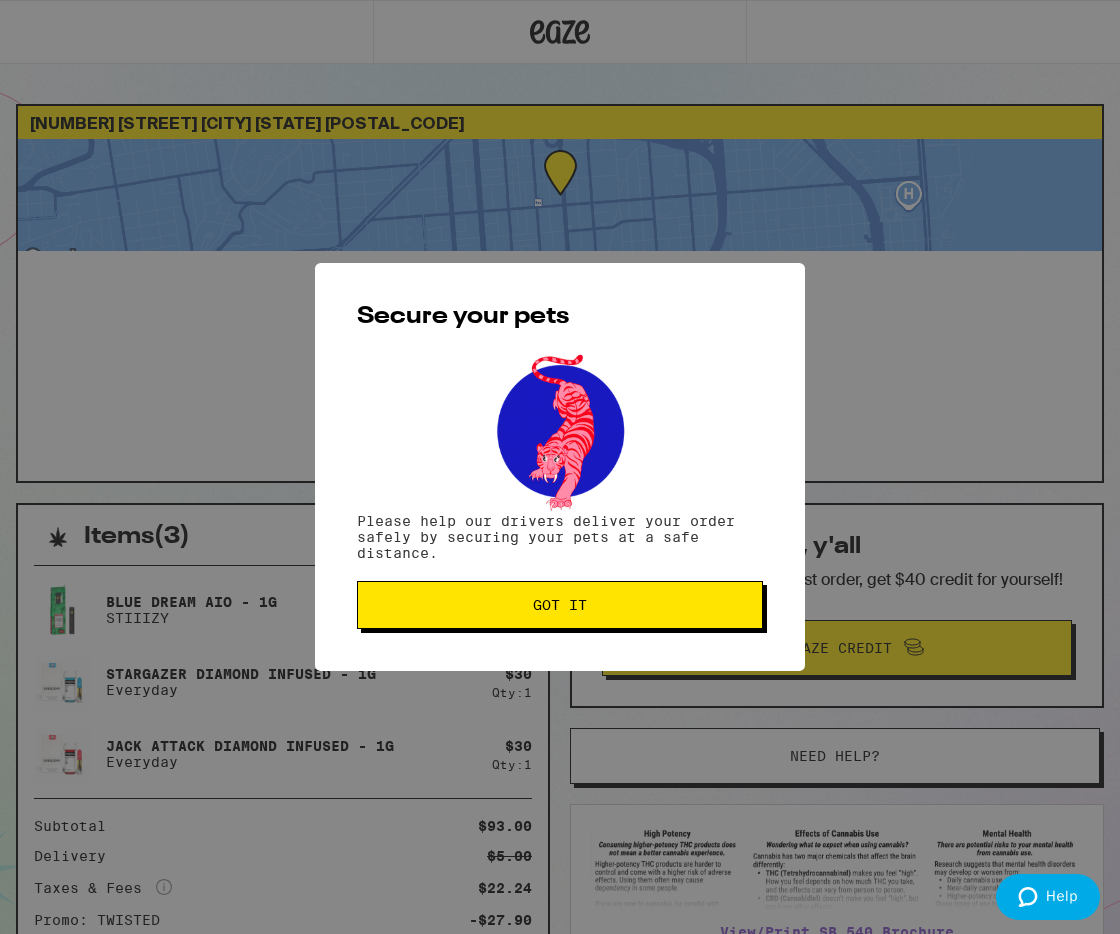 click on "Got it" at bounding box center [560, 605] 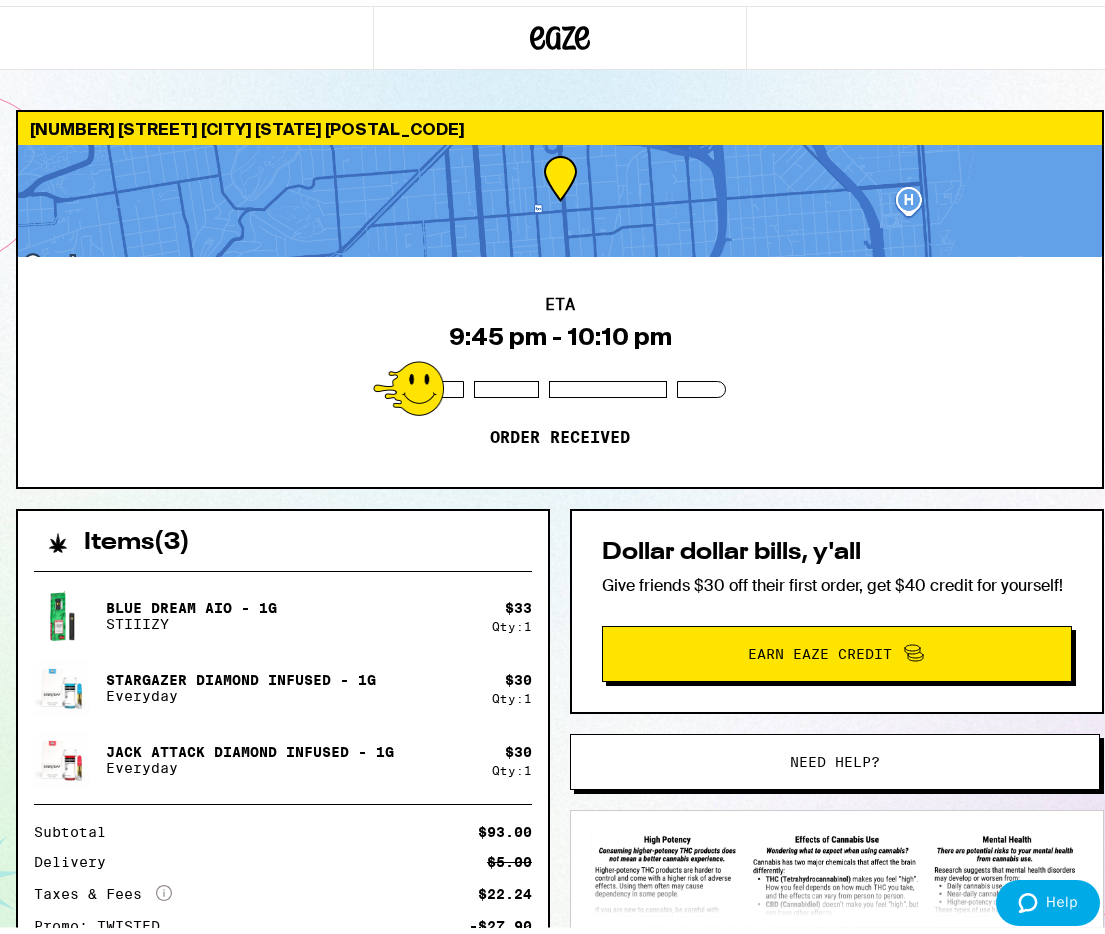 scroll, scrollTop: 0, scrollLeft: 0, axis: both 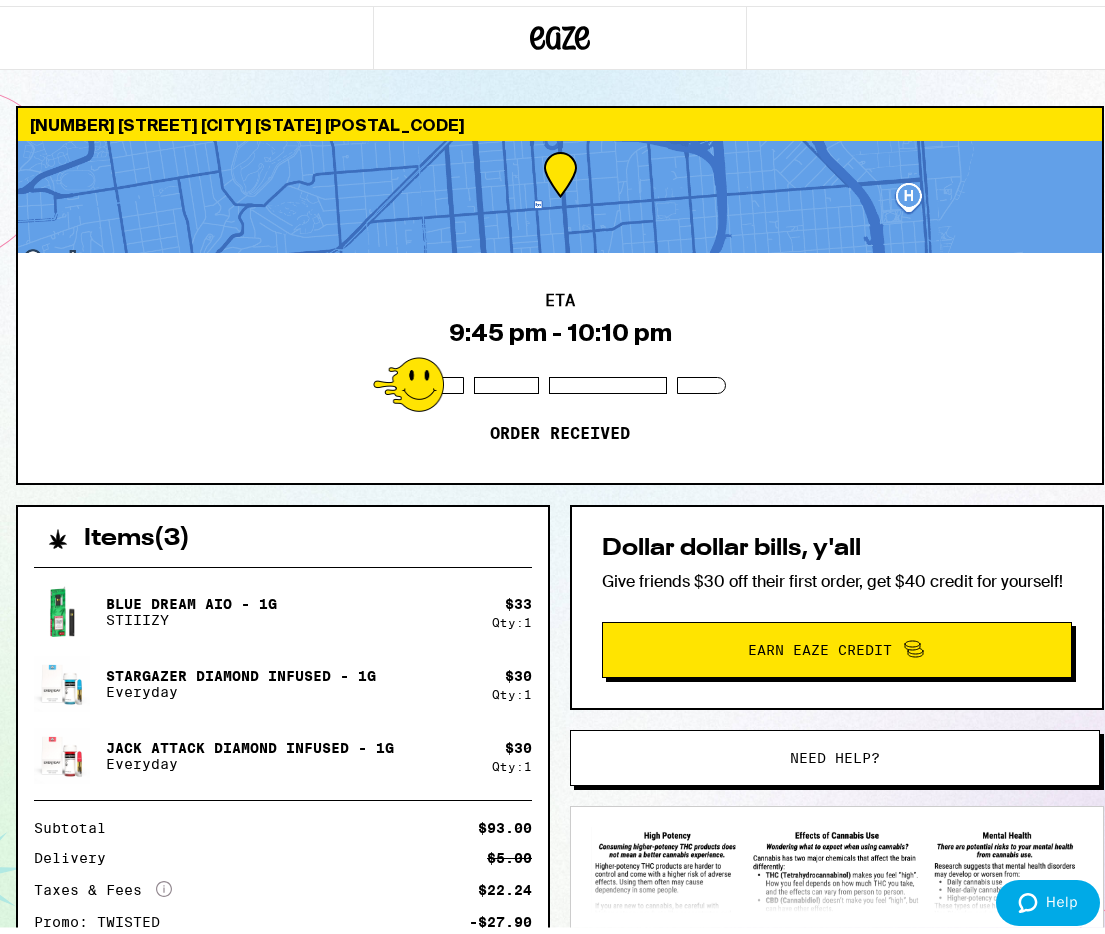 click on "ETA 9:45 pm - 10:10 pm Order received" at bounding box center (560, 362) 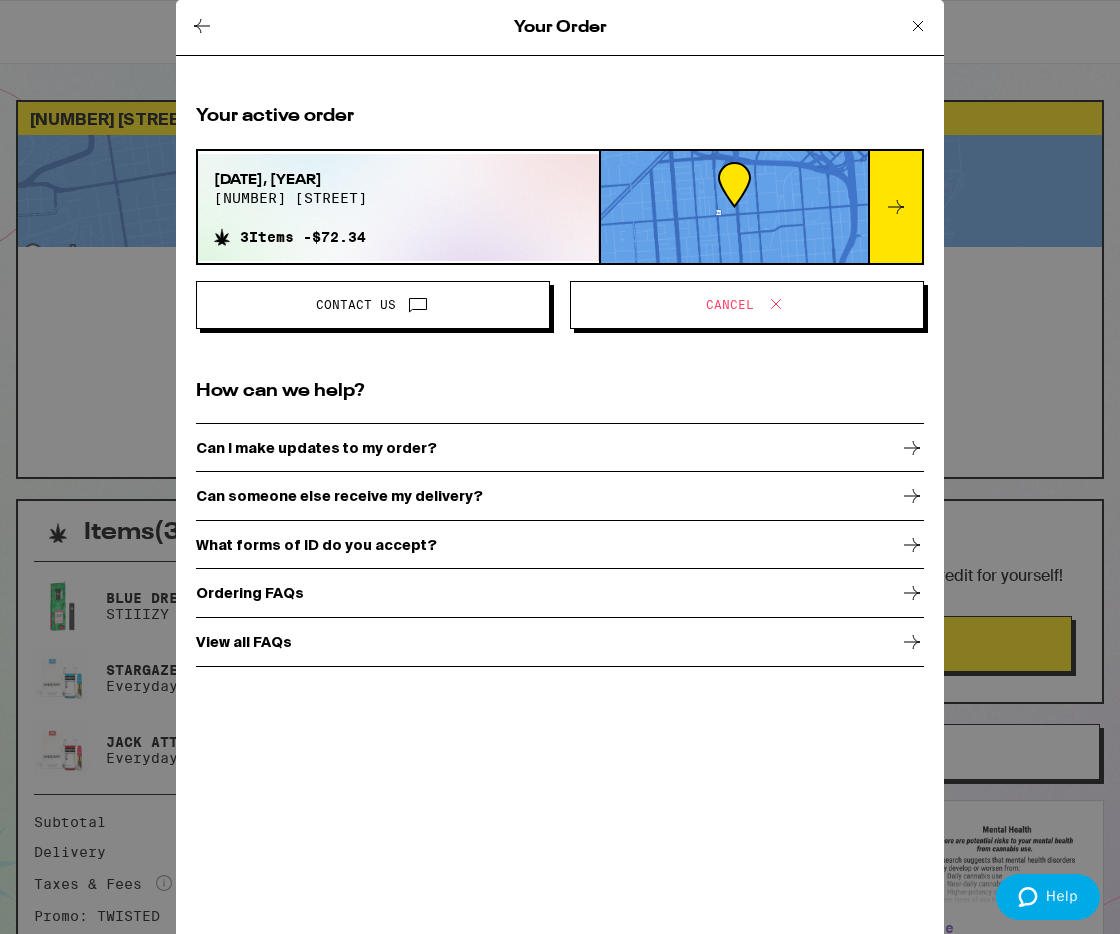 click 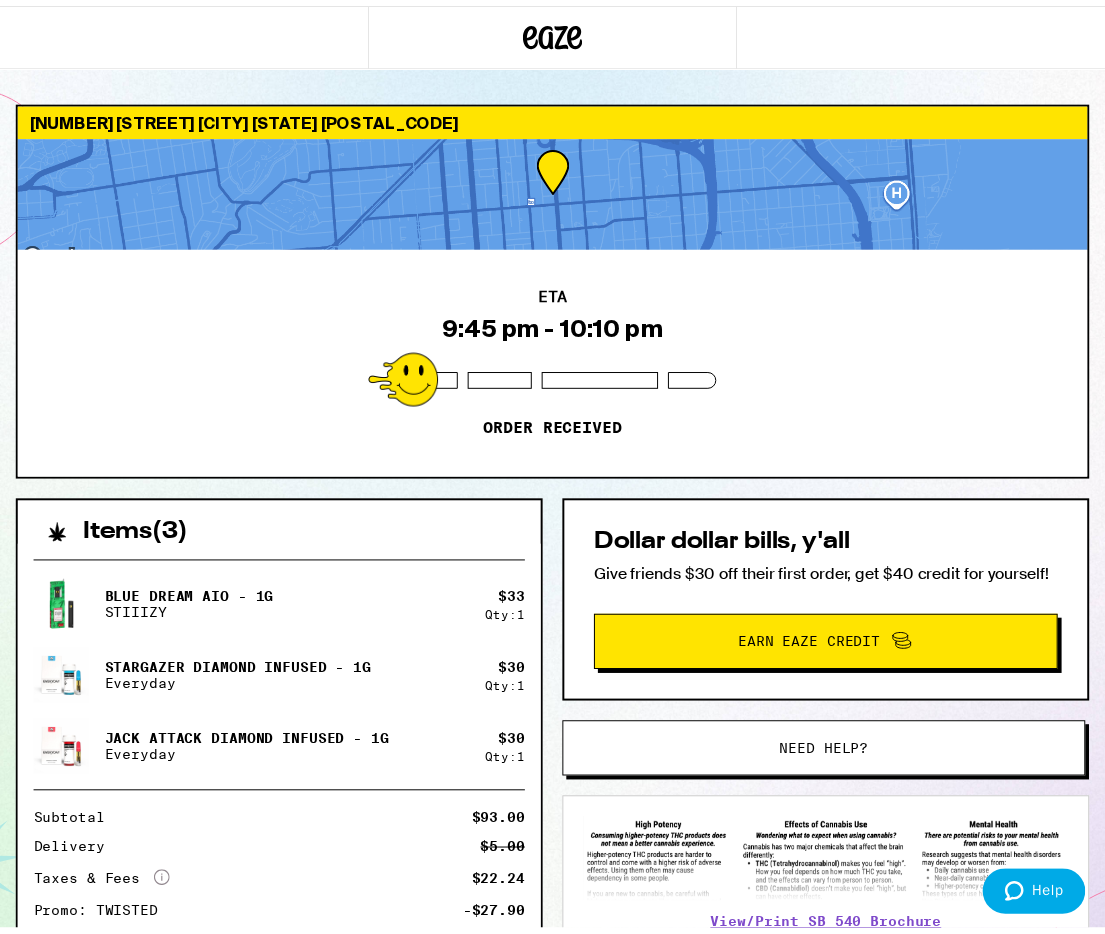 scroll, scrollTop: 0, scrollLeft: 0, axis: both 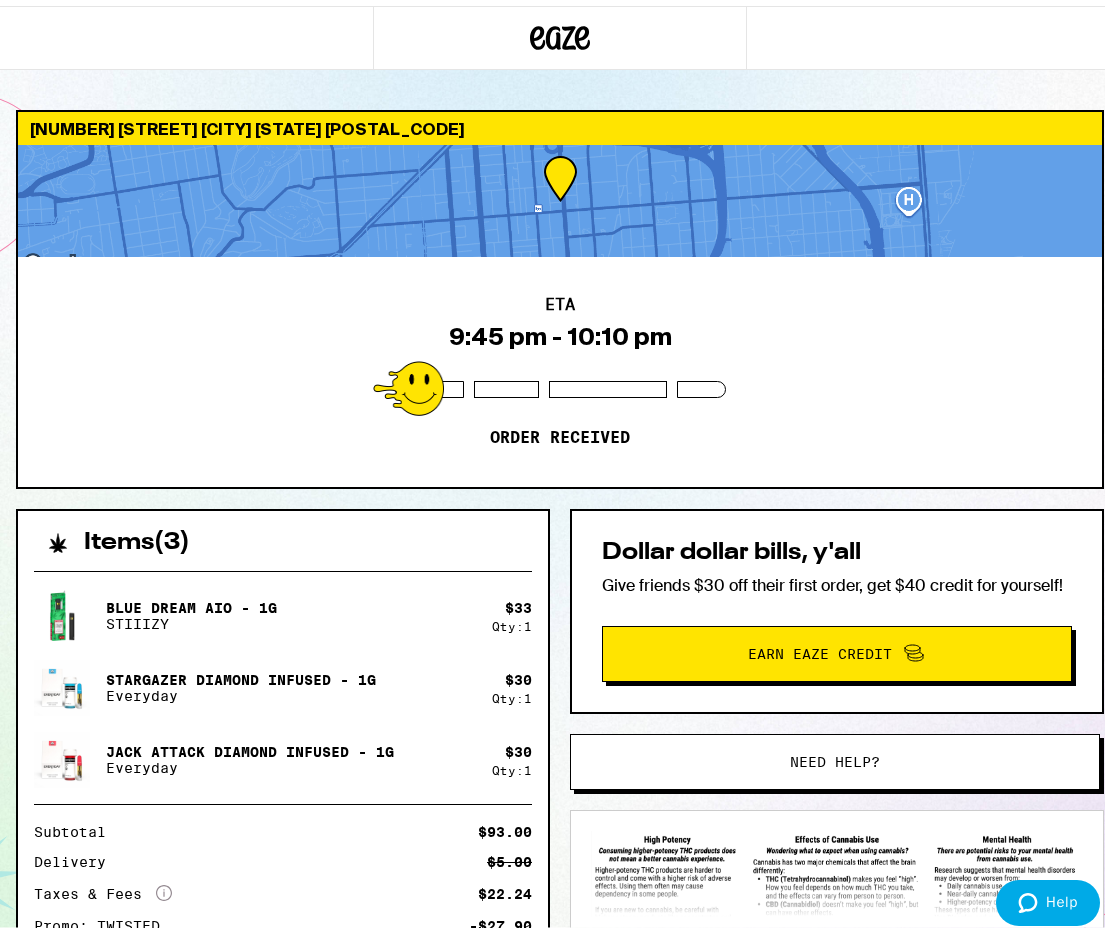 click on "Order History Your most recent orders Aug 5, 2025 460 s van ness ave 3  Items -  $72.34 Delivered Jul 6, 2025 460 s van ness ave 2  Items -  $74.89 Delivered Jun 22, 2025 460 s van ness ave 5  Items -  $69.11 Delivered May 22, 2025 460 s van ness ave 2  Items -  $71.69 Delivered May 14, 2025 460 s van ness ave 4  Items -  $84.77 Delivered May 6, 2025 460 s van ness ave 3  Items -  $78.01 Delivered Apr 22, 2025 460 s van ness ave 2  Items -  $74.49 Delivered Apr 13, 2025 460 s van ness ave 3  Items -  $78.01 Delivered Mar 31, 2025 460 s van ness ave 4  Items -  $84.23 Delivered Mar 14, 2025 460 s van ness ave 4  Items -  $79.04" at bounding box center [560, 467] 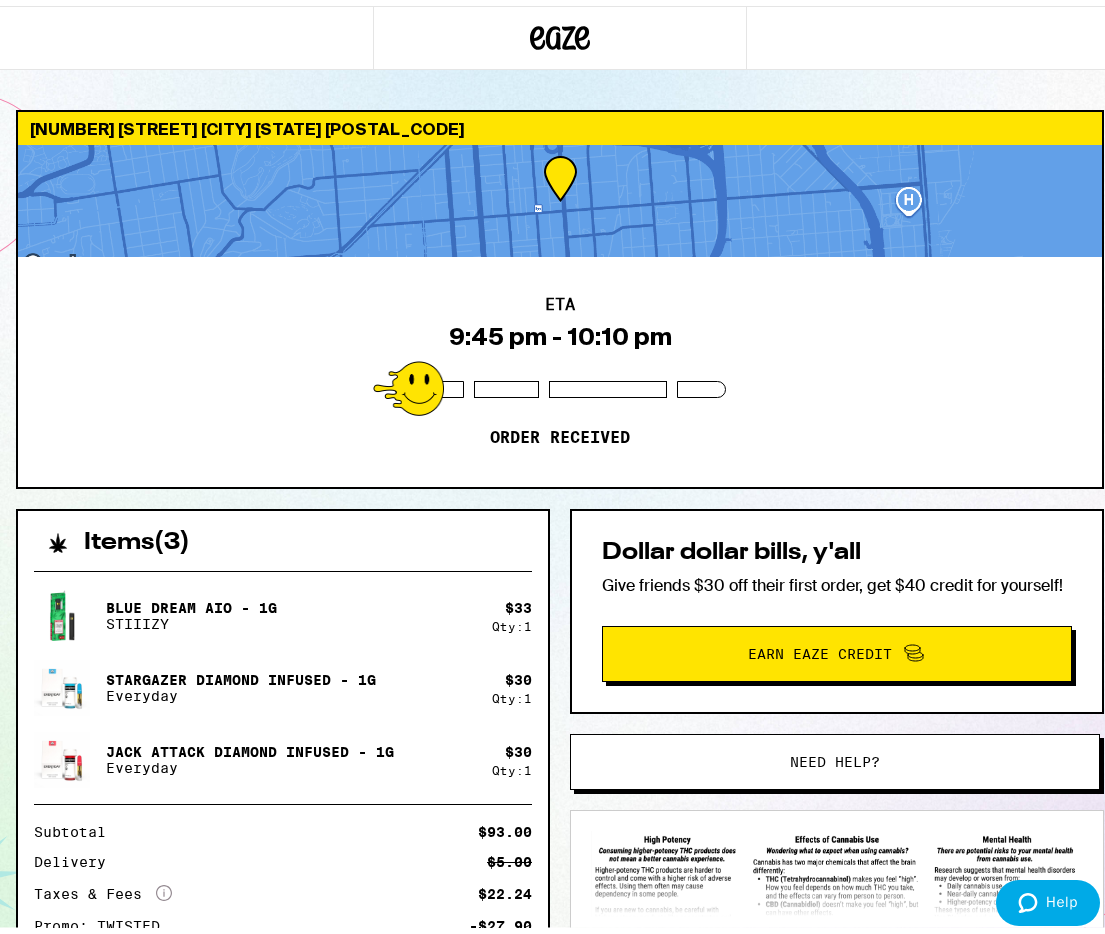 click on "ETA 9:45 pm - 10:10 pm Order received" at bounding box center (560, 366) 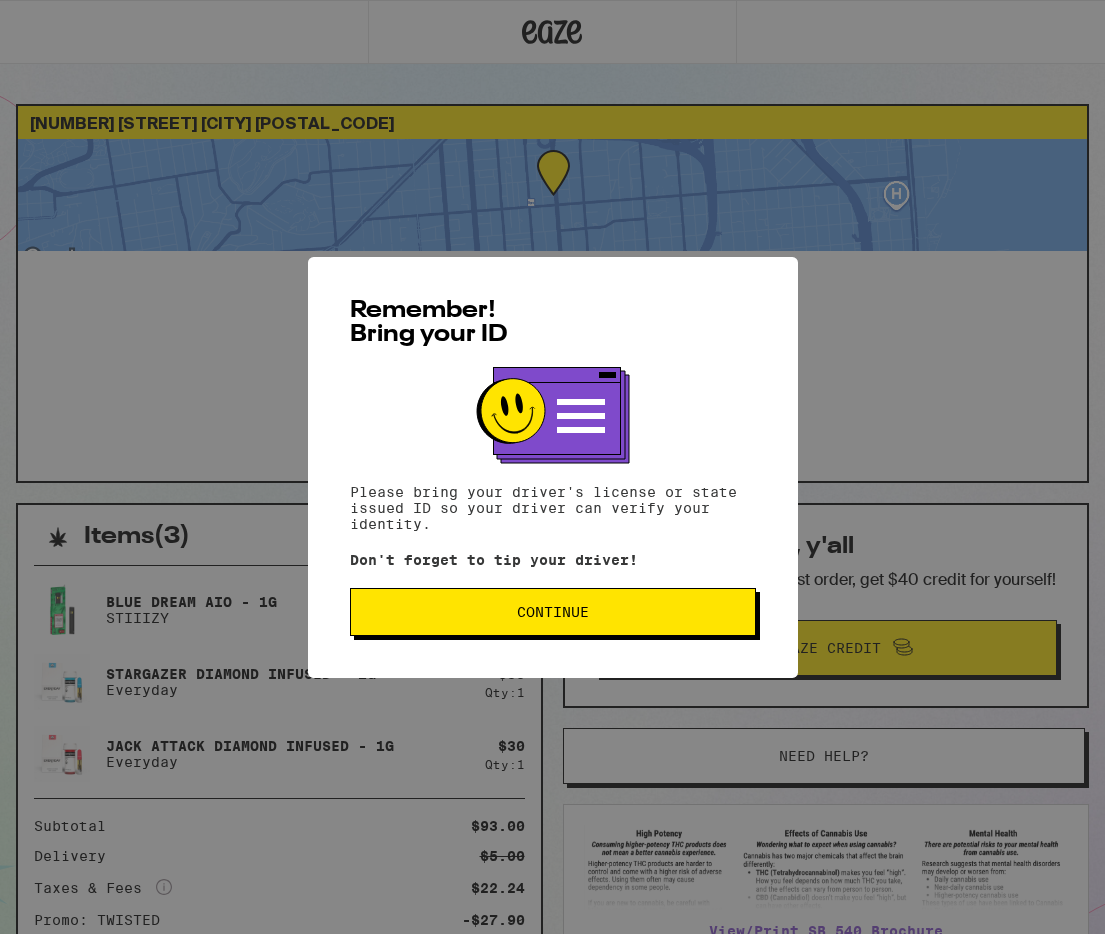 scroll, scrollTop: 0, scrollLeft: 0, axis: both 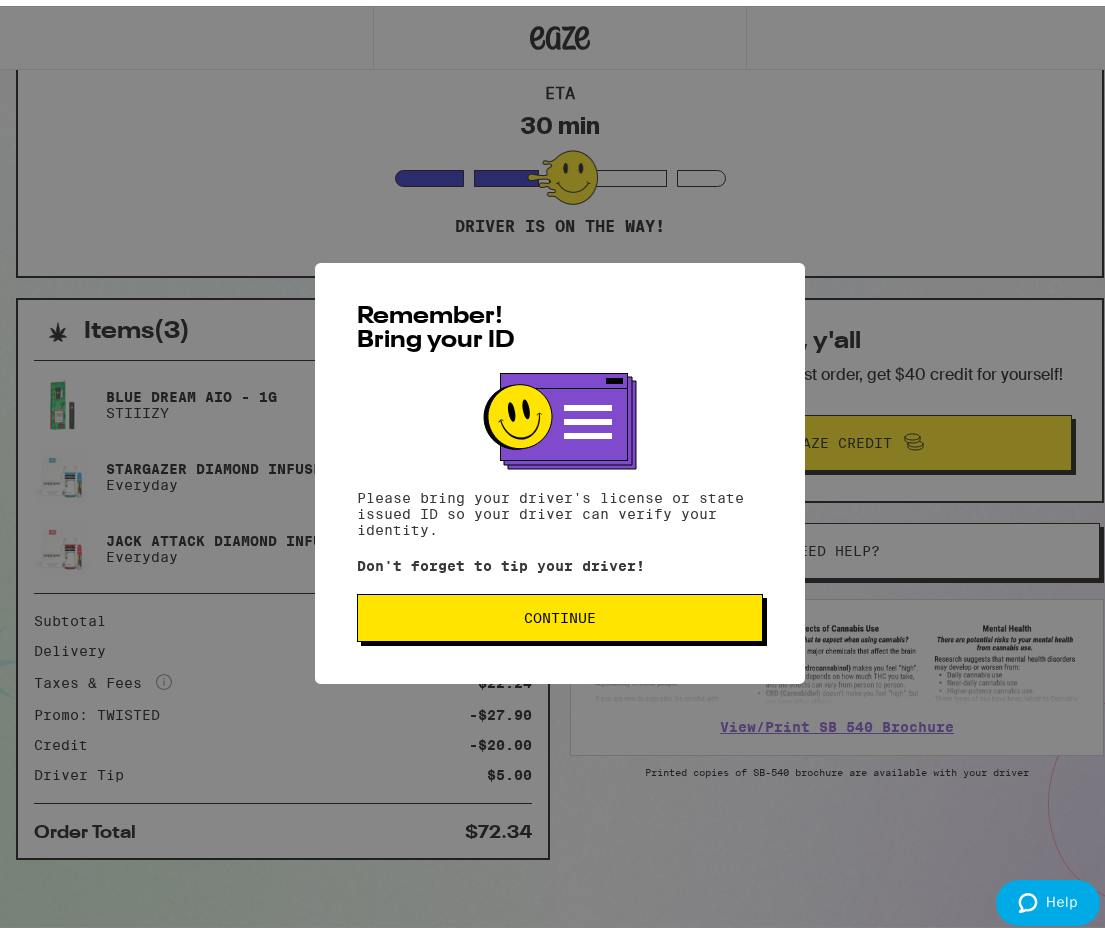 click on "Continue" at bounding box center [560, 612] 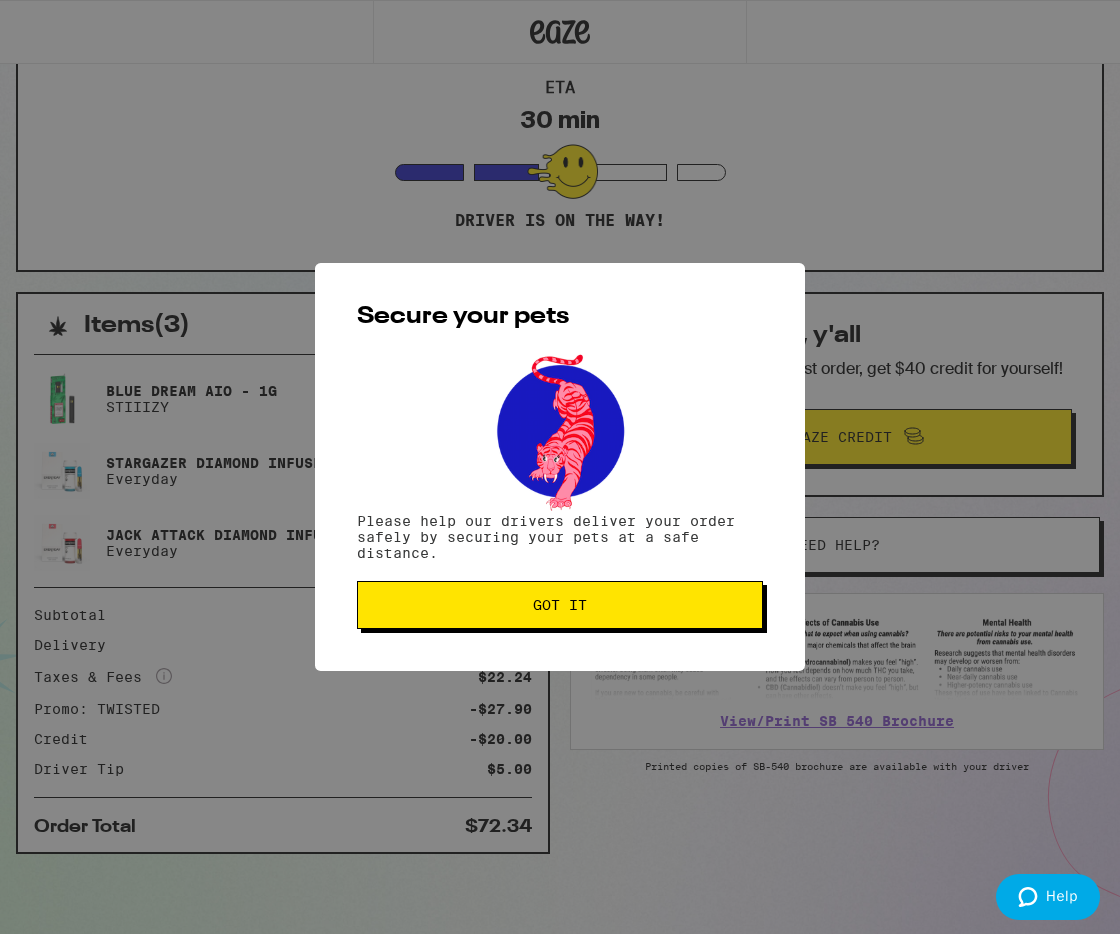 click on "Got it" at bounding box center [560, 605] 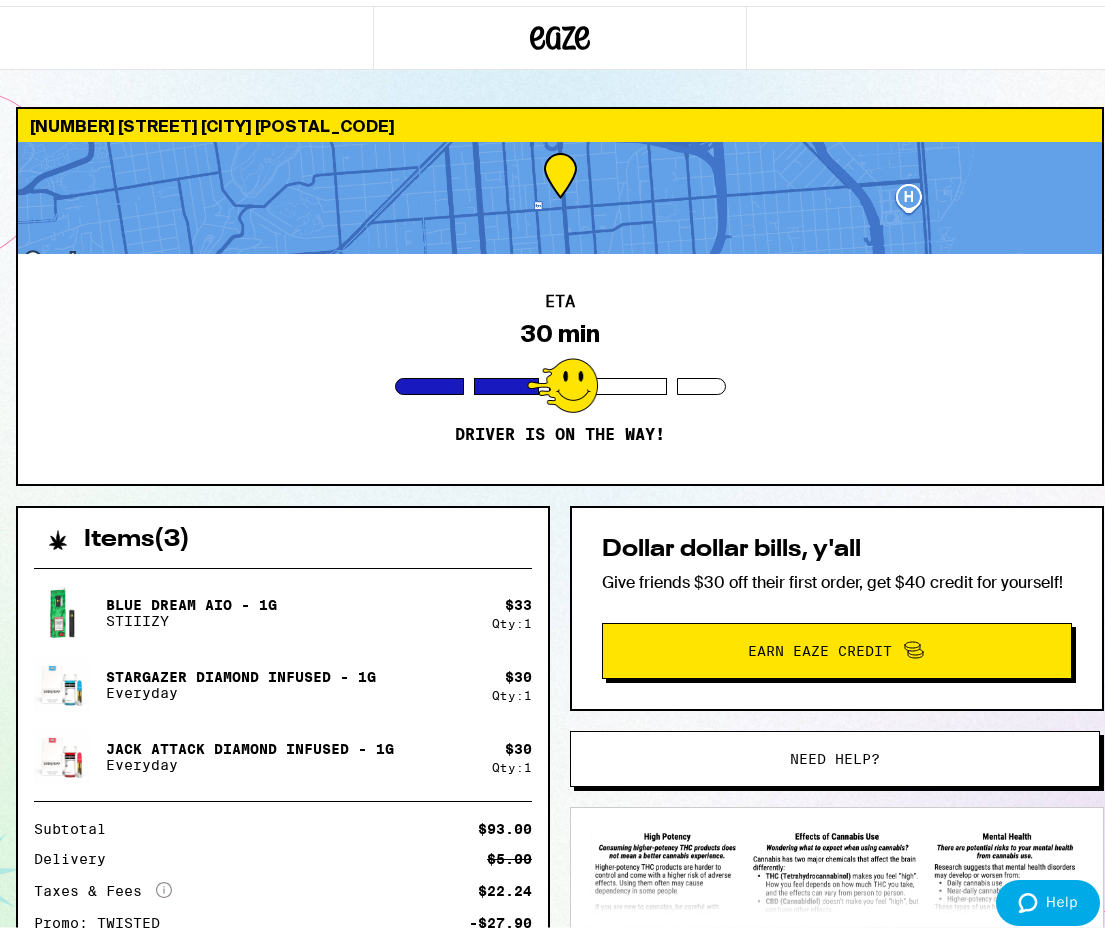 scroll, scrollTop: 4, scrollLeft: 0, axis: vertical 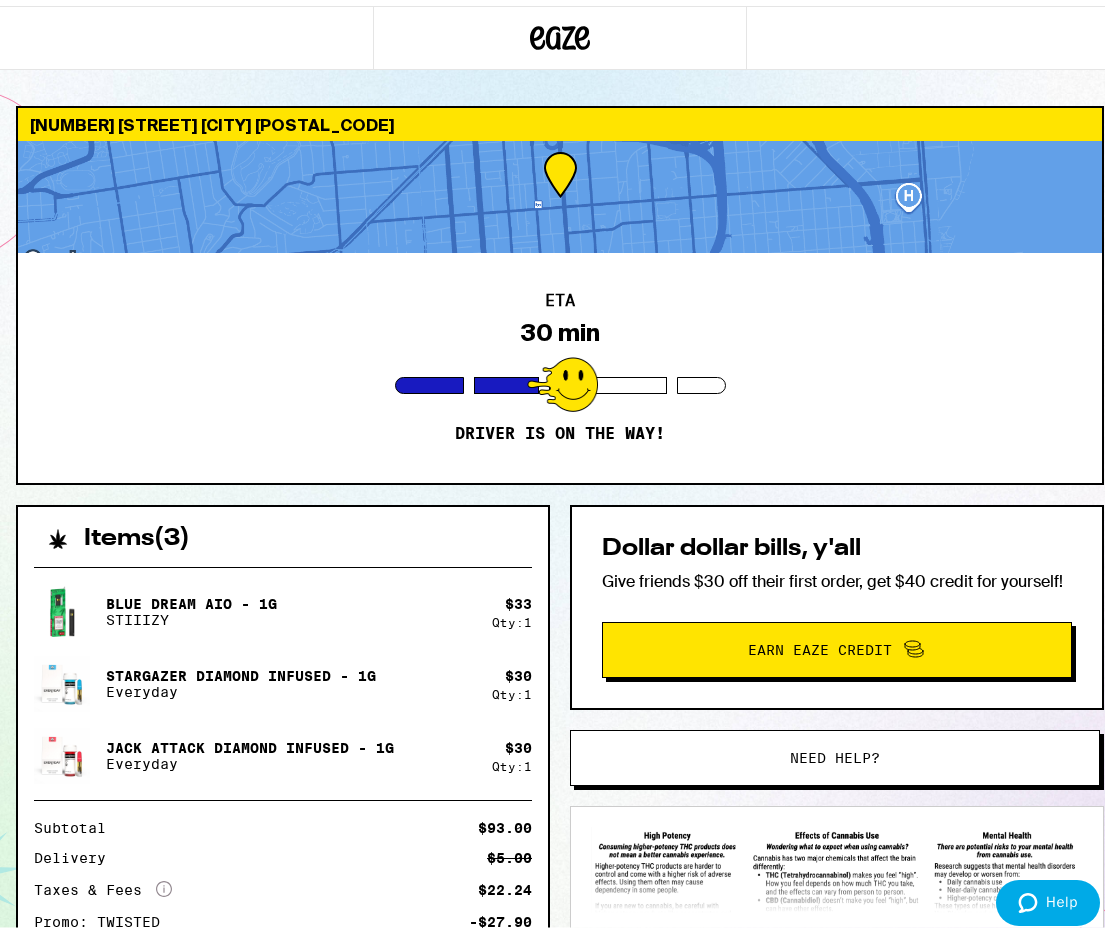 click on "Need help?" at bounding box center (835, 752) 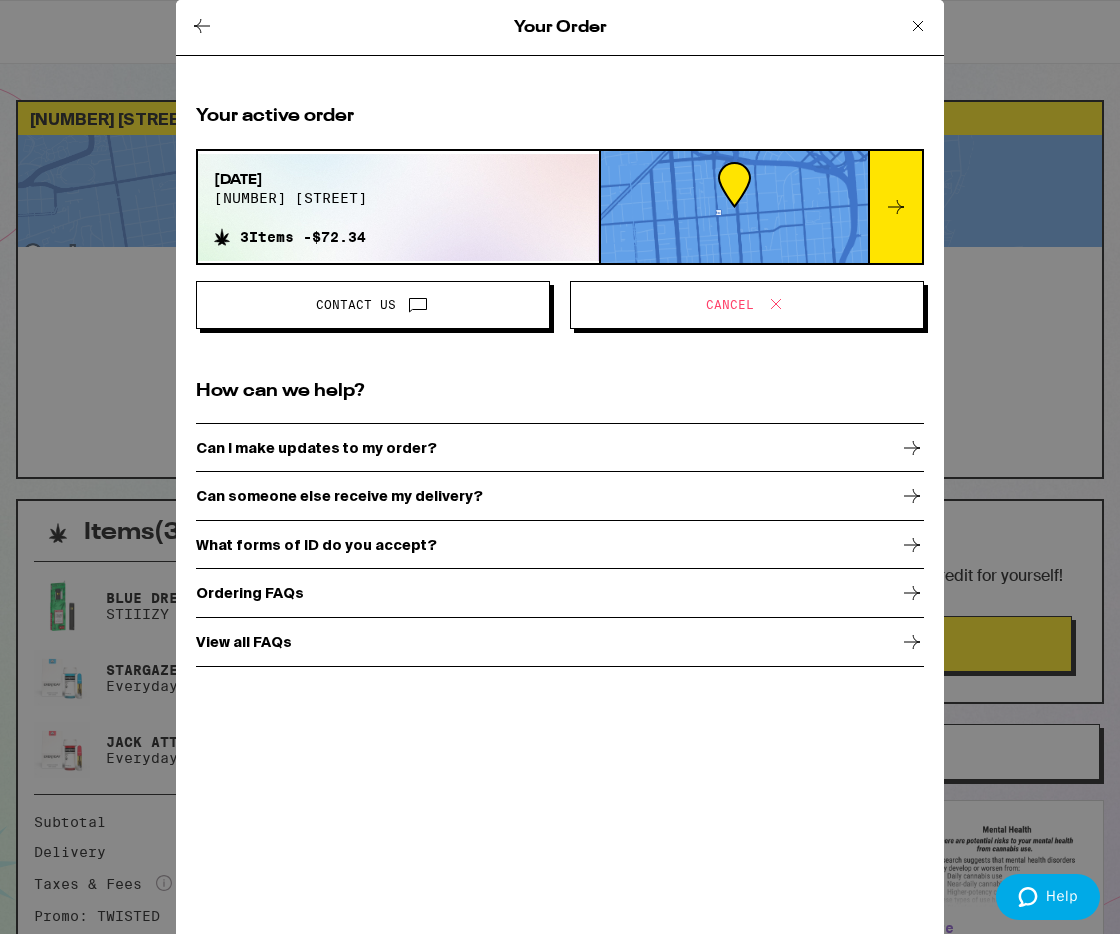 click 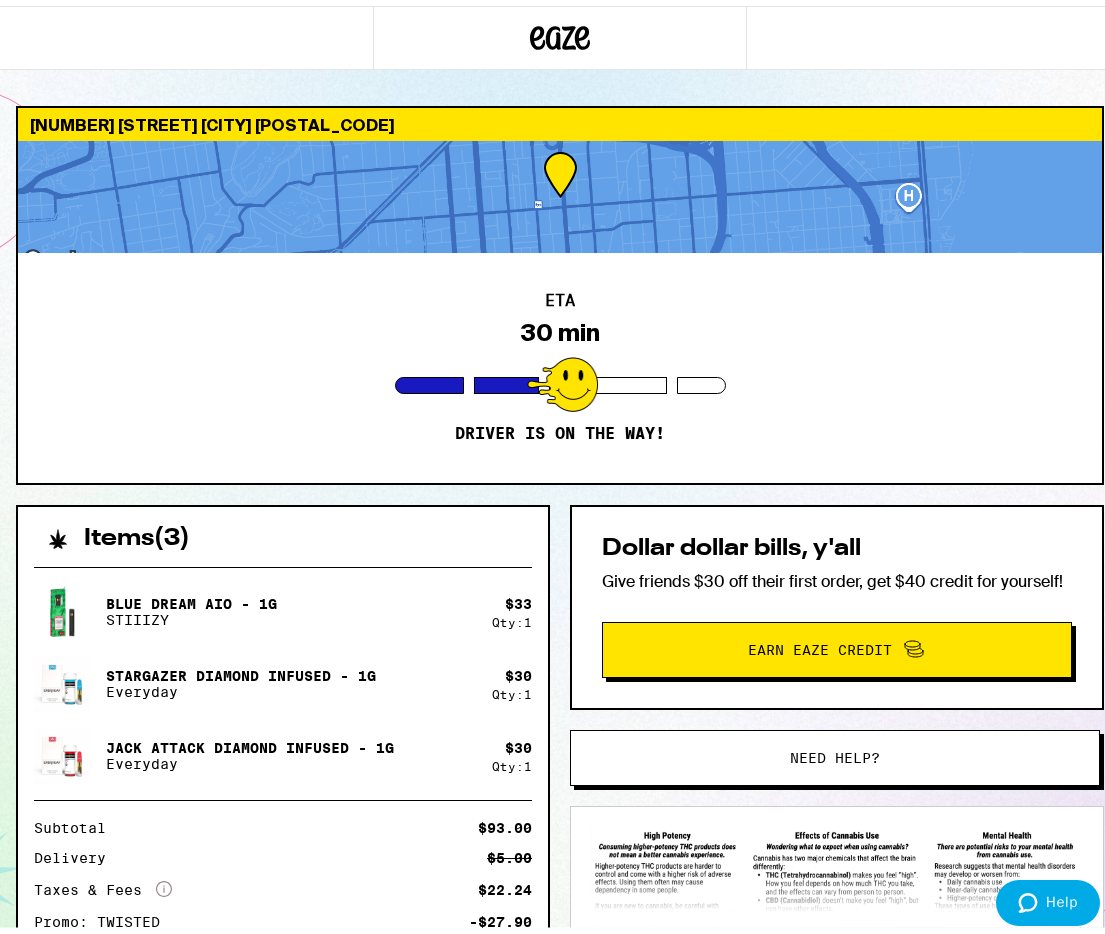 click at bounding box center (560, 191) 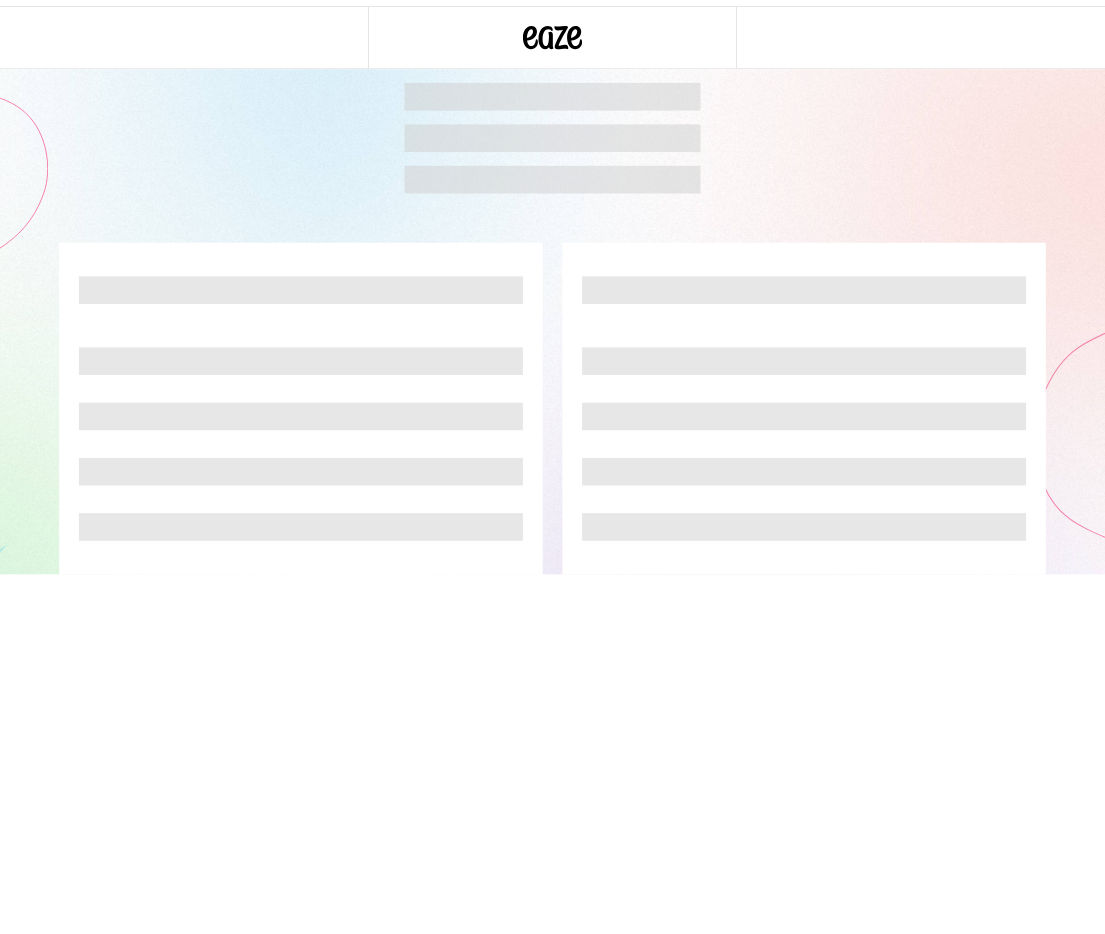 scroll, scrollTop: 0, scrollLeft: 0, axis: both 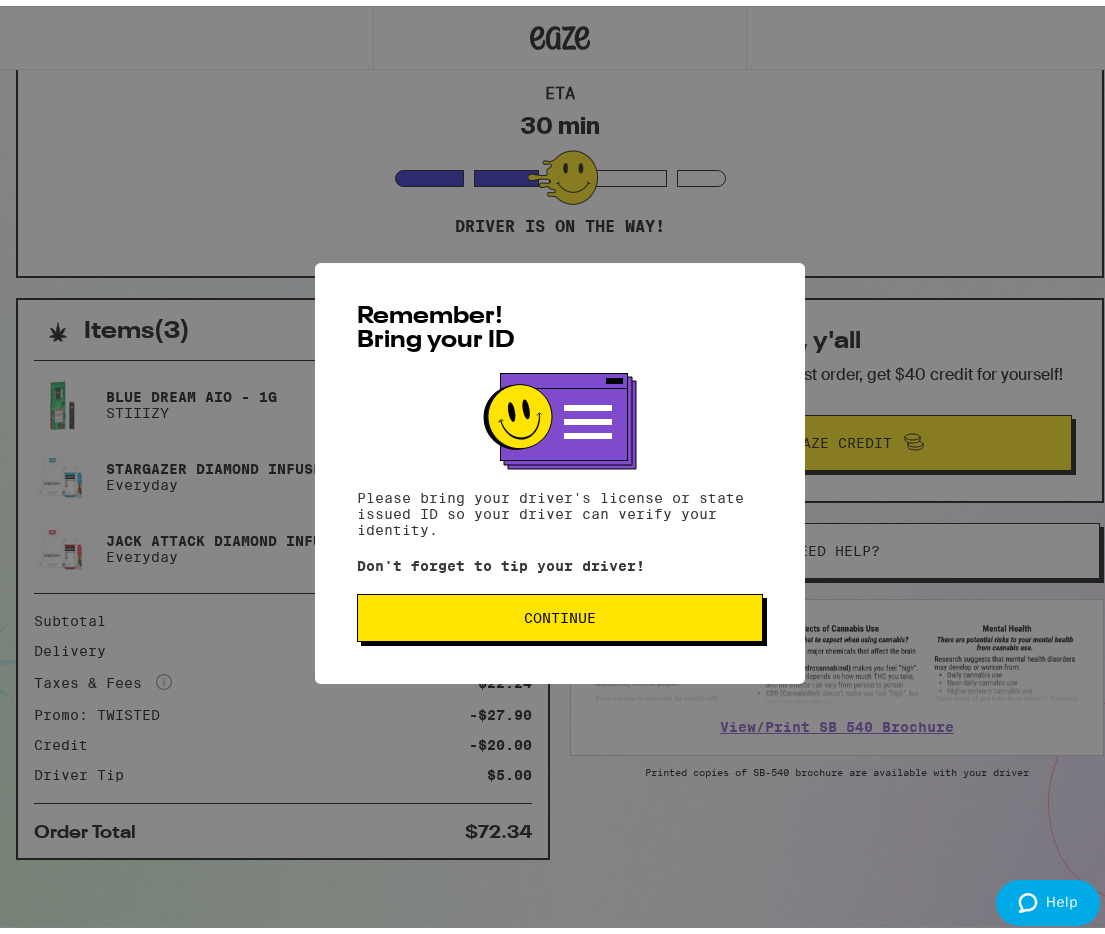 click on "Continue" at bounding box center (560, 612) 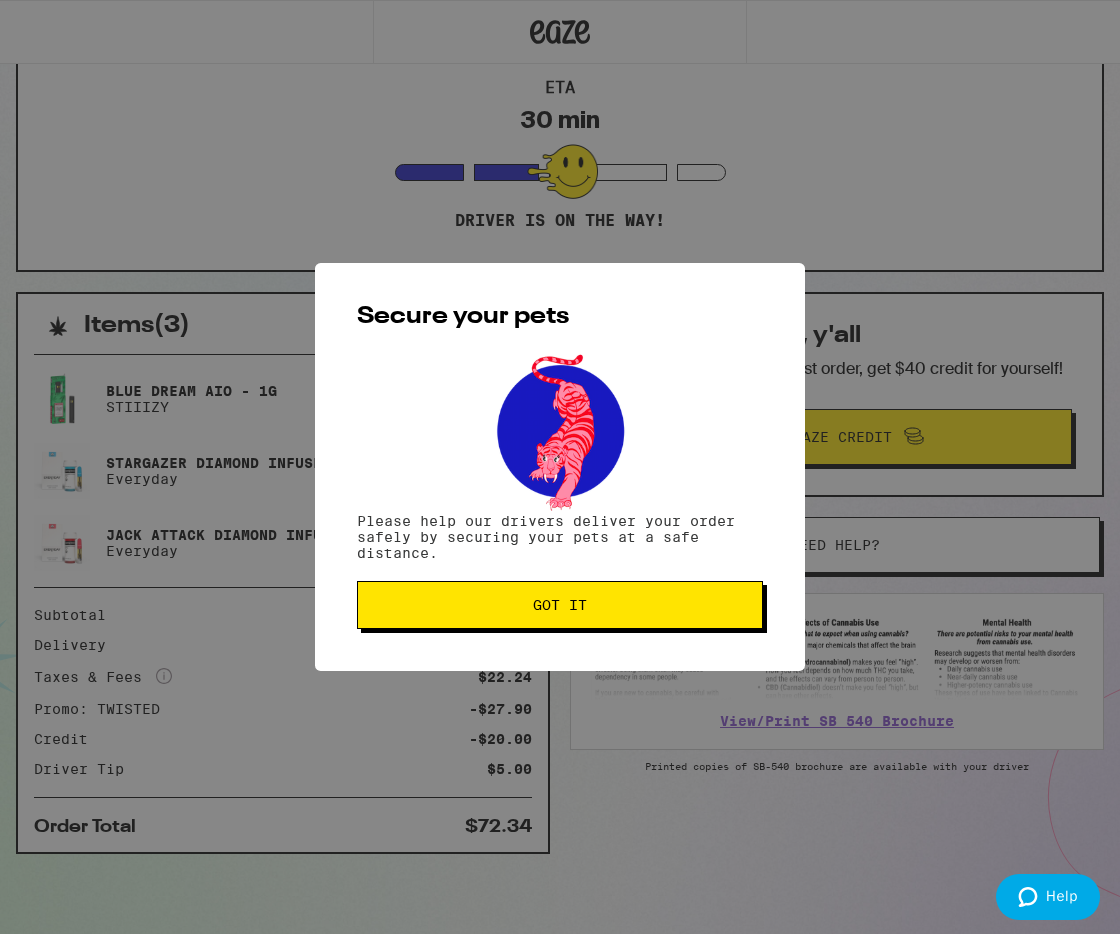 click on "Got it" at bounding box center (560, 605) 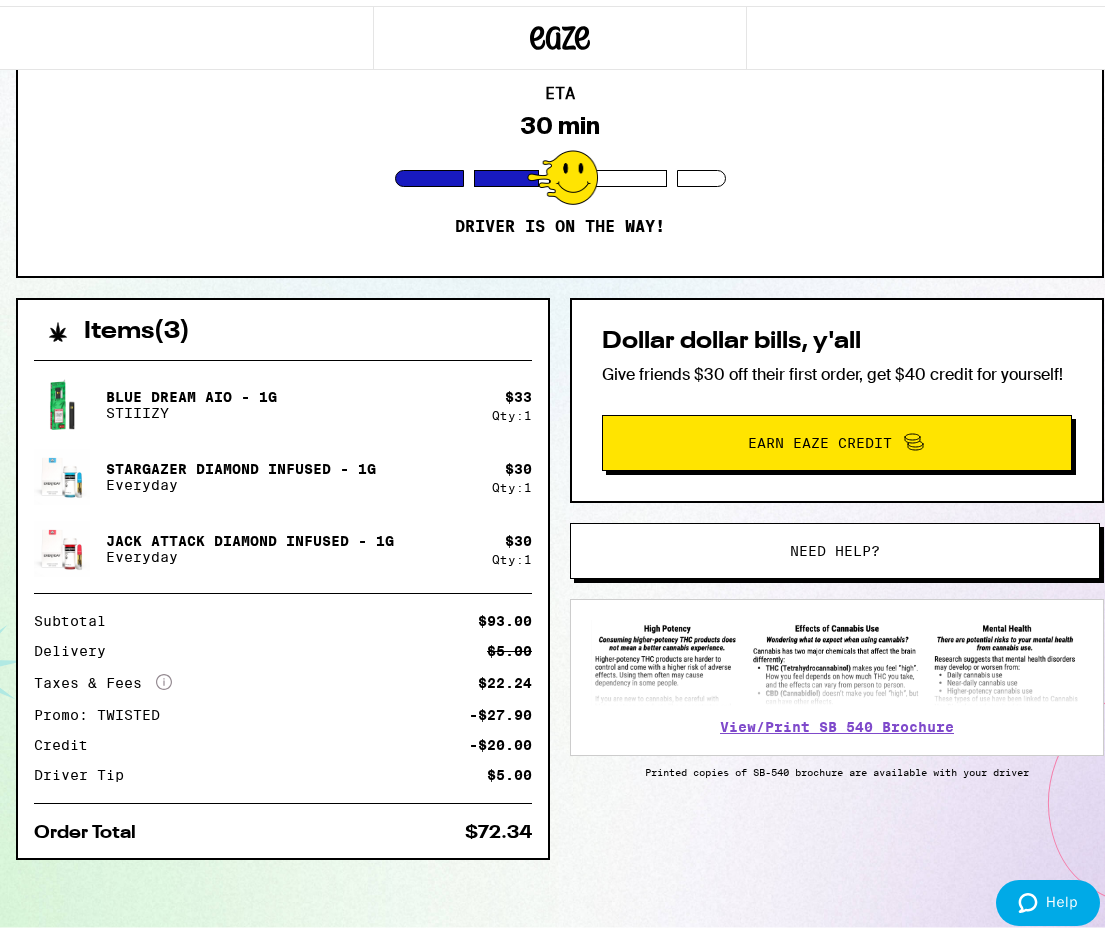scroll, scrollTop: 0, scrollLeft: 0, axis: both 